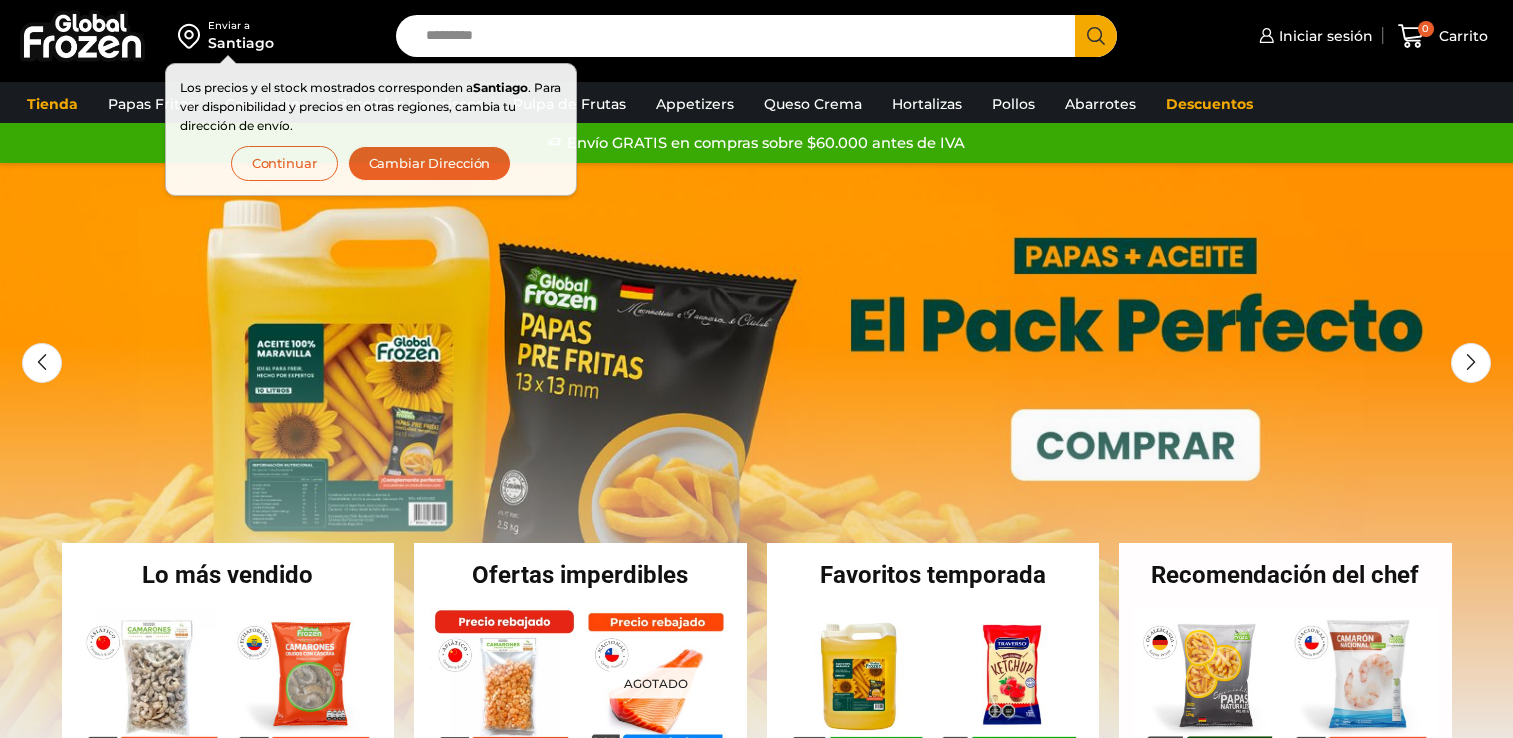 scroll, scrollTop: 0, scrollLeft: 0, axis: both 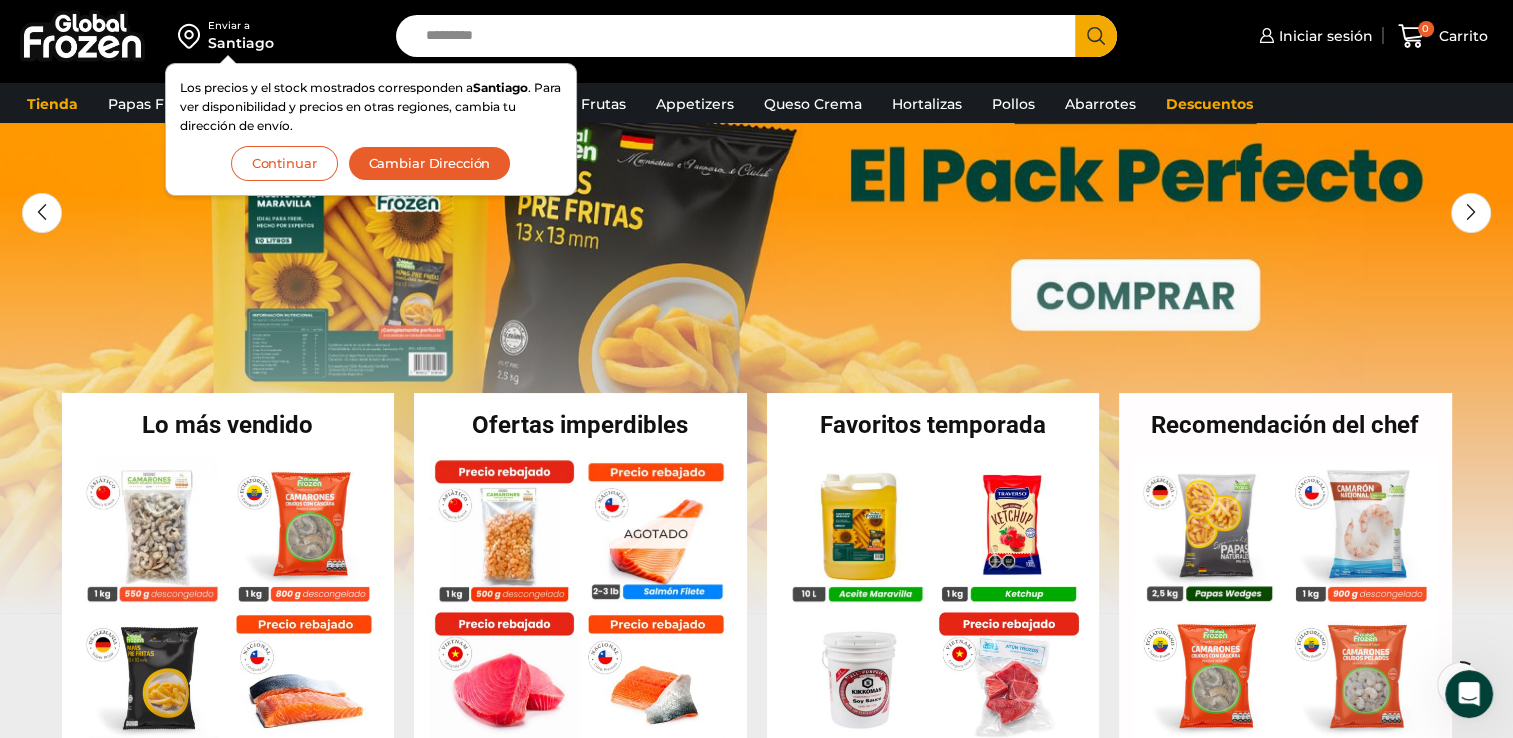 click on "Continuar" at bounding box center [284, 163] 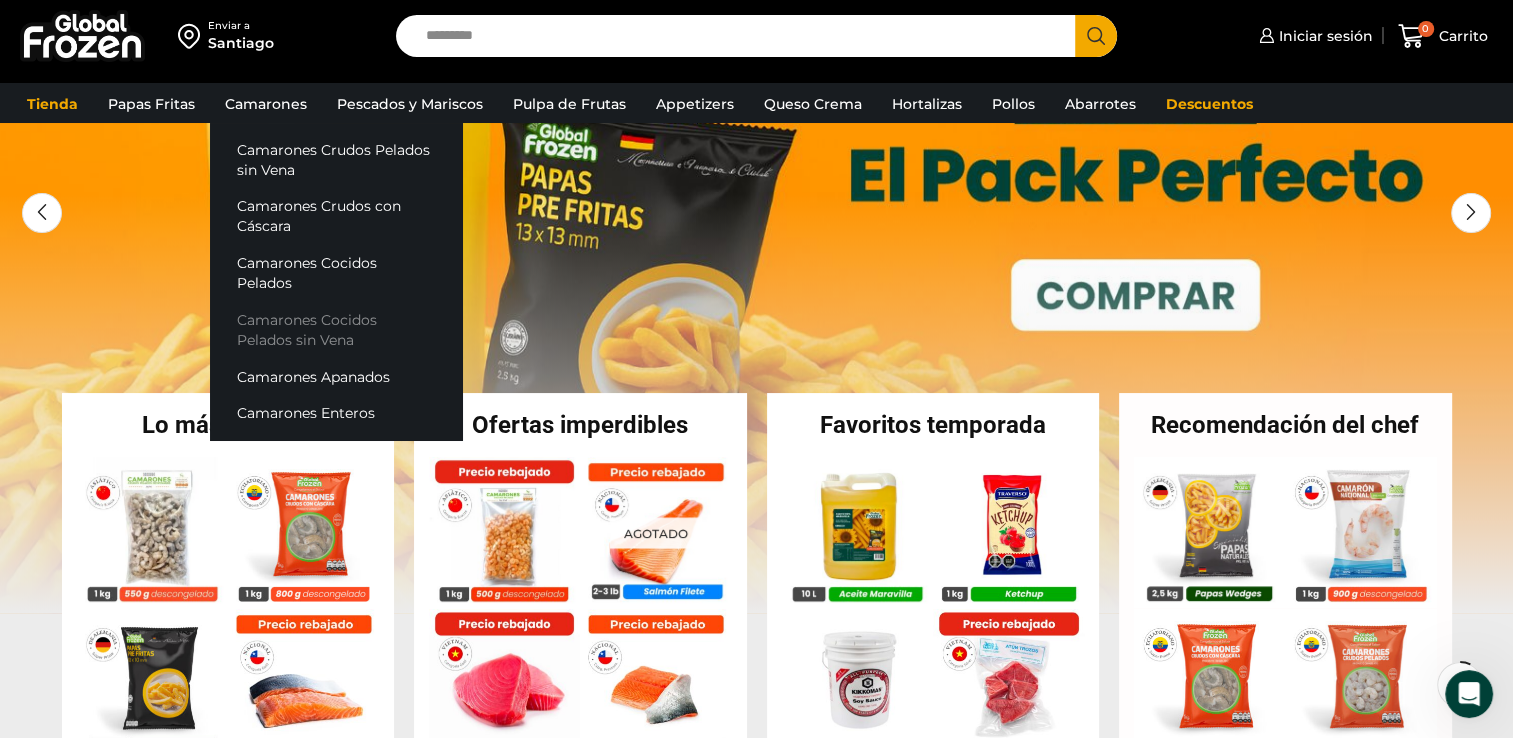 click on "Camarones Cocidos Pelados sin Vena" at bounding box center [336, 330] 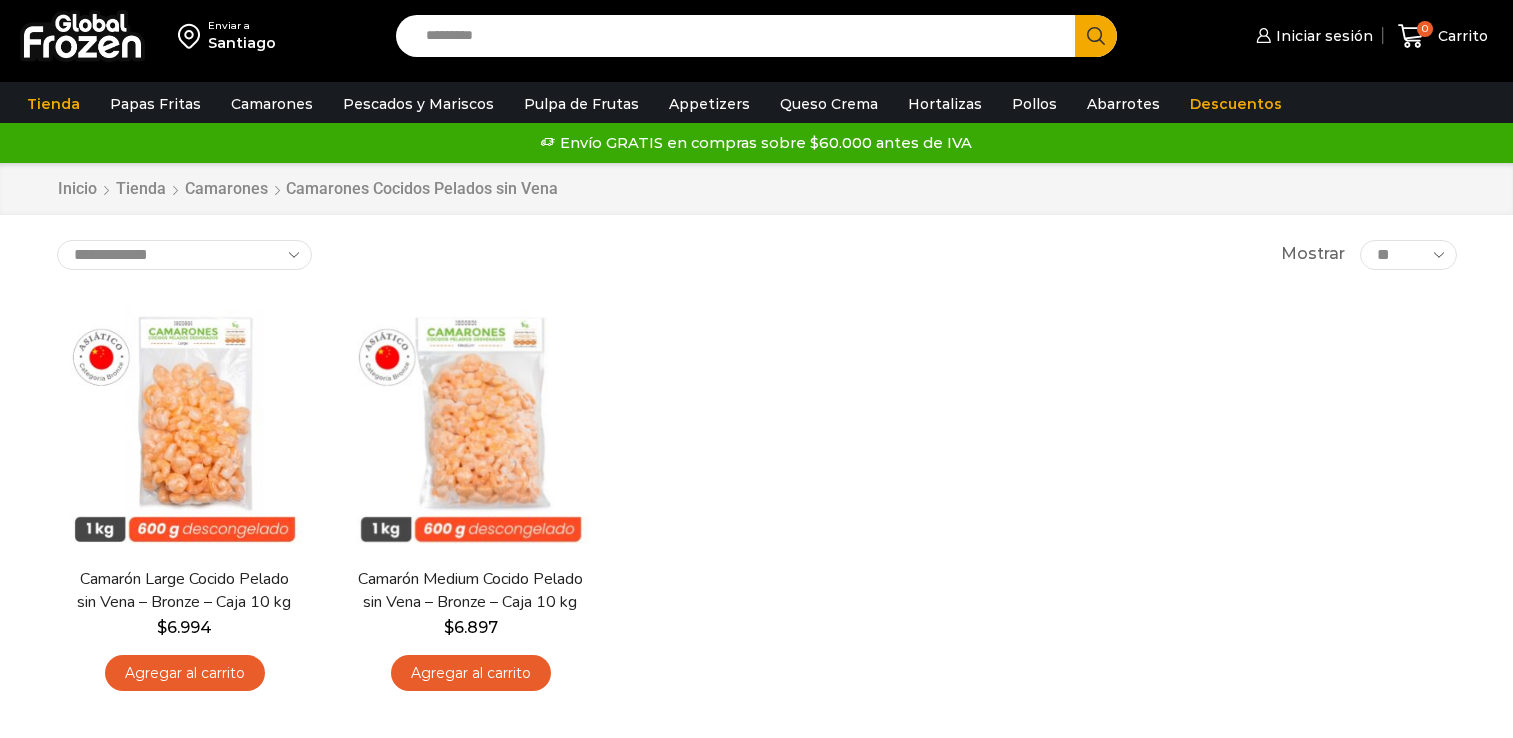 scroll, scrollTop: 0, scrollLeft: 0, axis: both 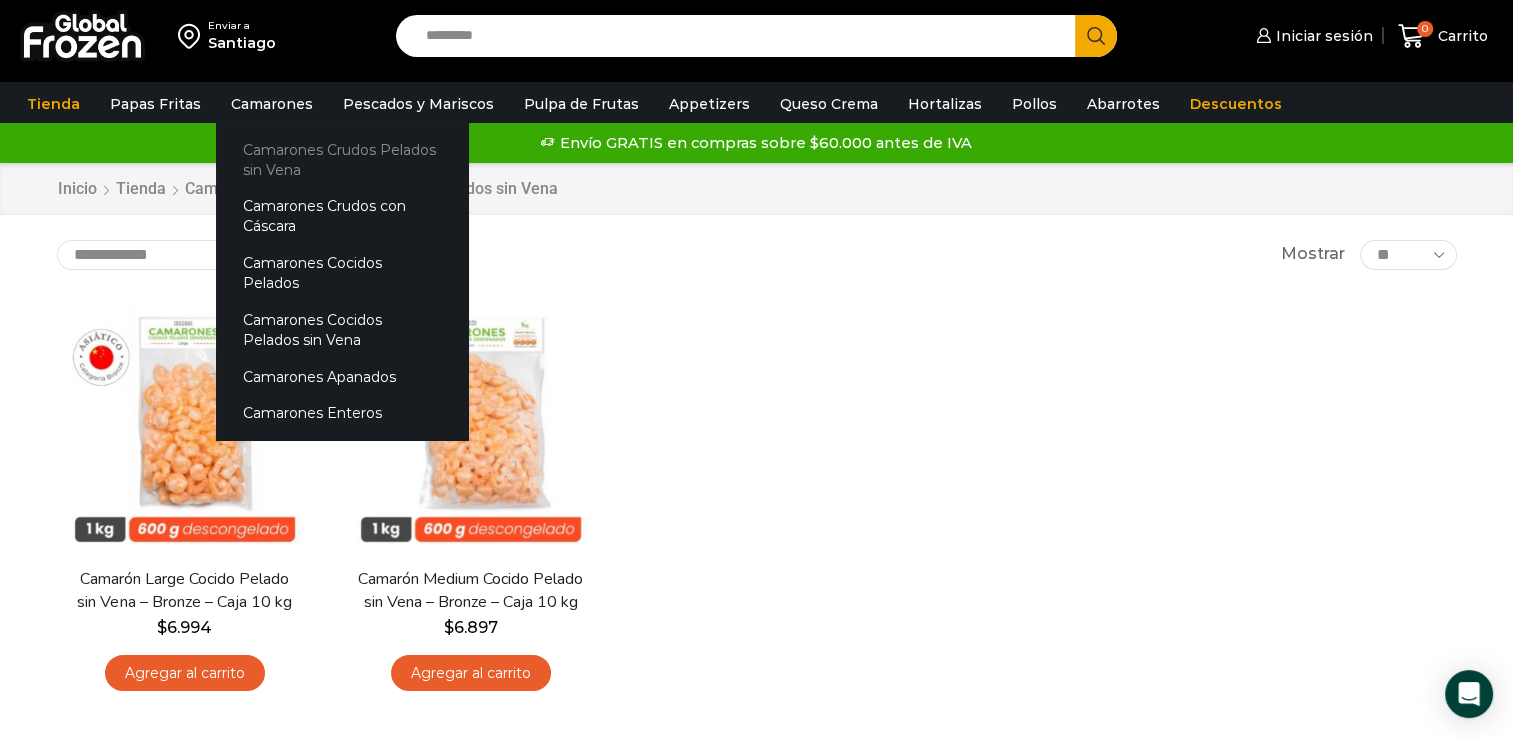 click on "Camarones Crudos Pelados sin Vena" at bounding box center (342, 159) 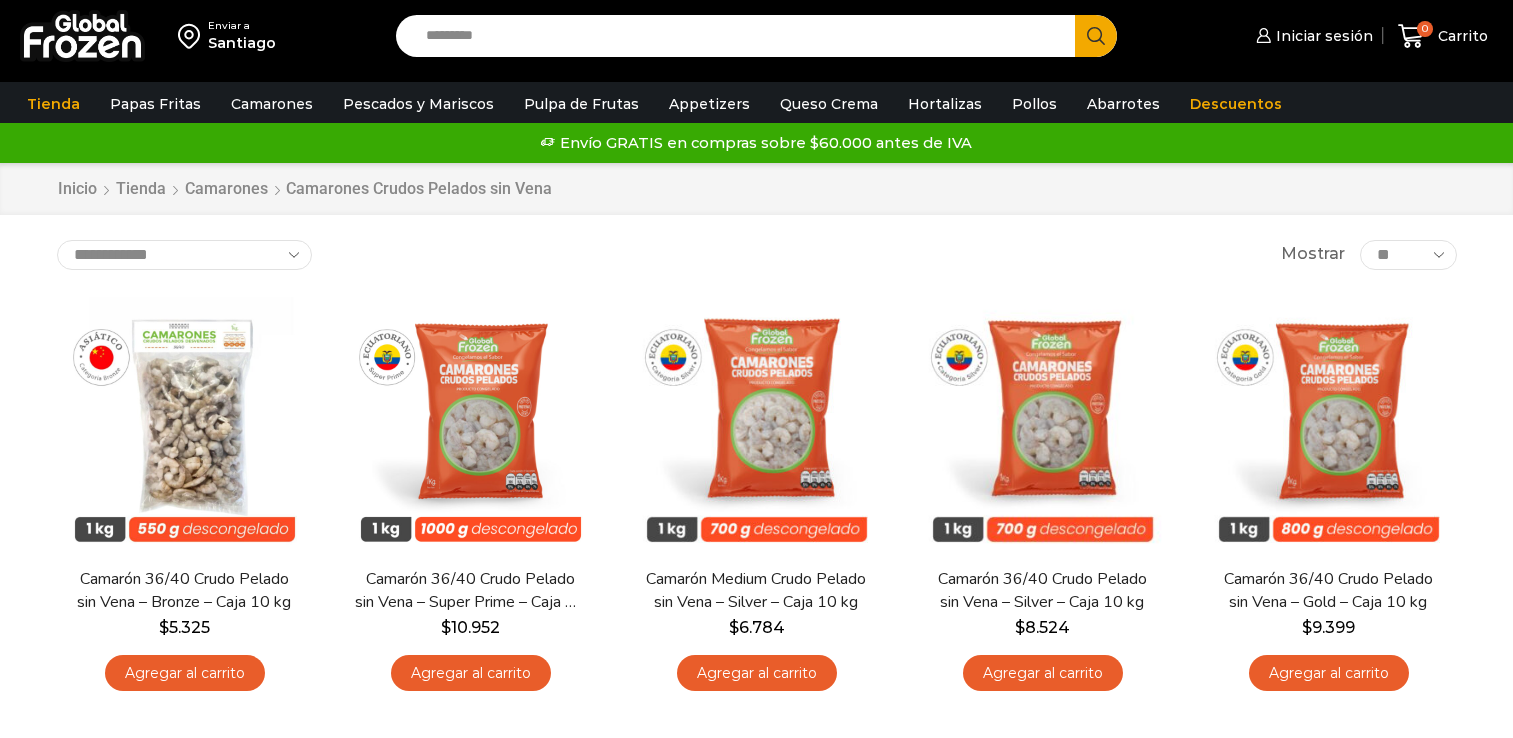 scroll, scrollTop: 0, scrollLeft: 0, axis: both 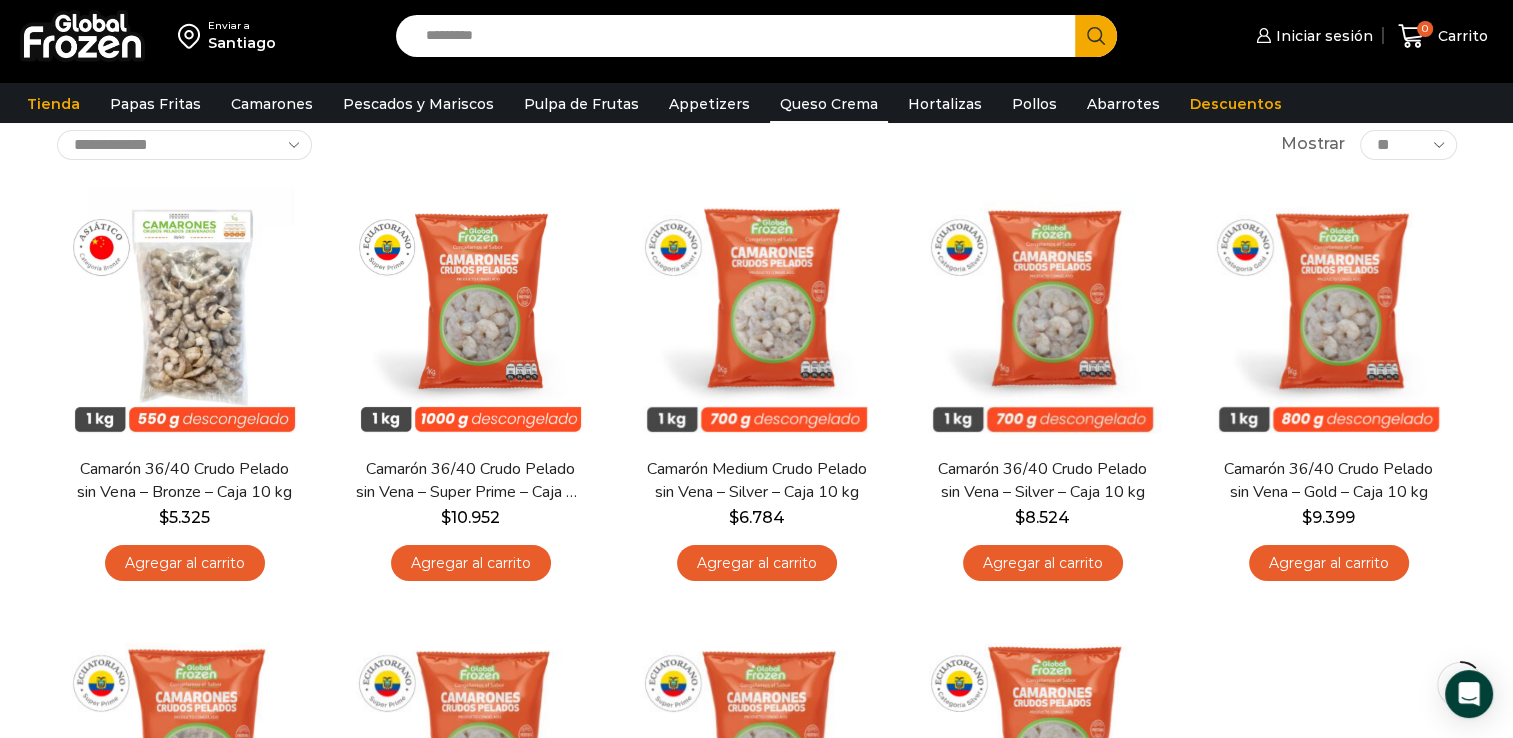 click on "Queso Crema" at bounding box center (829, 104) 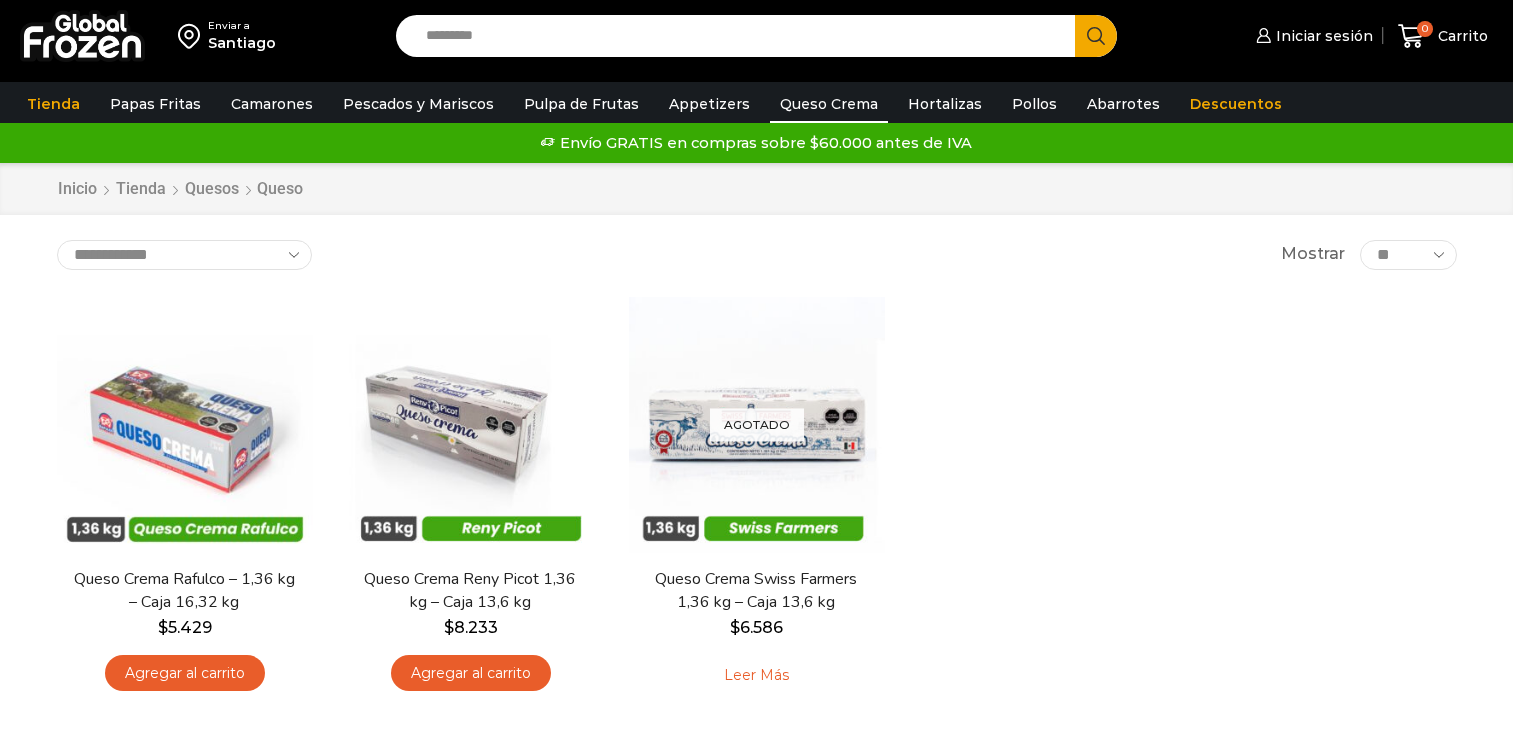 scroll, scrollTop: 0, scrollLeft: 0, axis: both 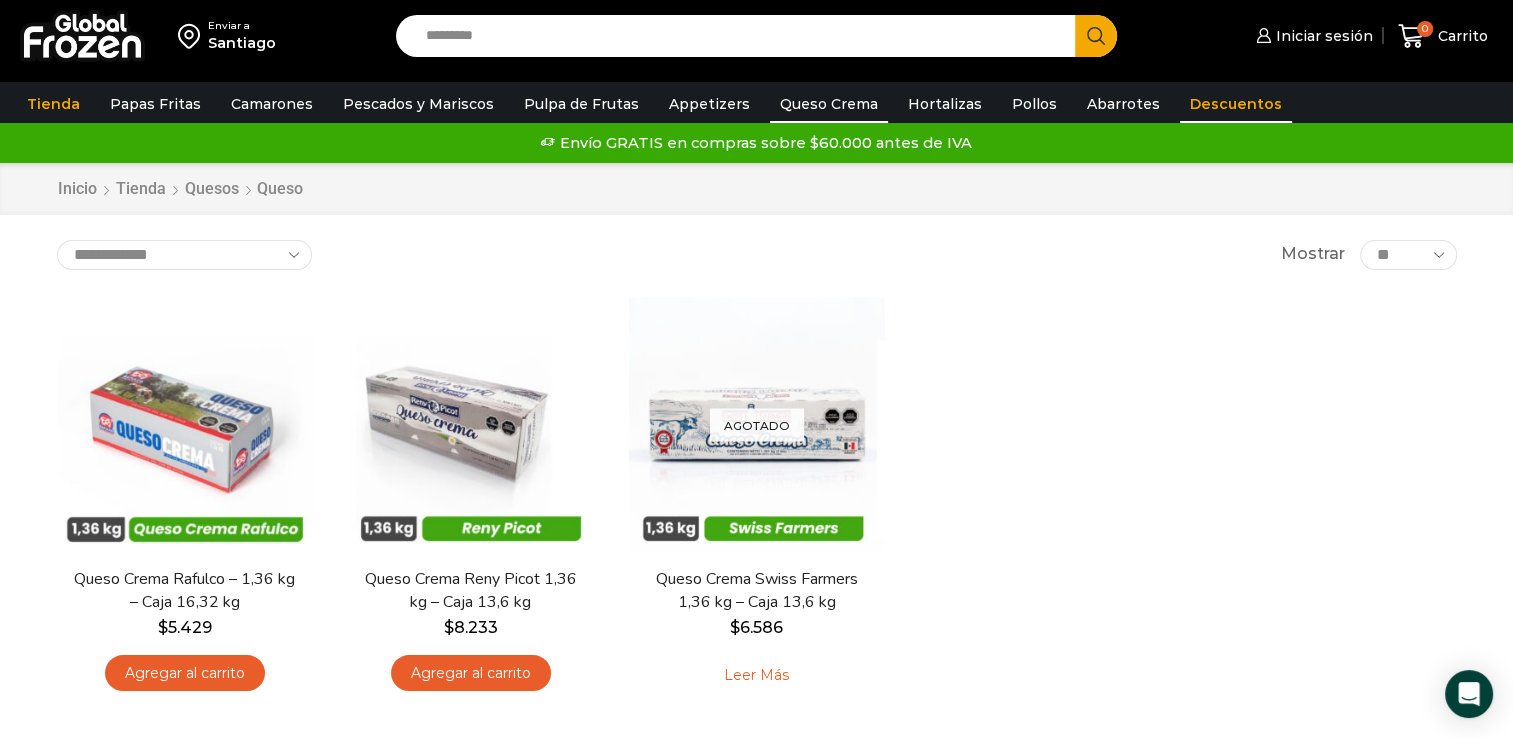 click on "Descuentos" at bounding box center [1236, 104] 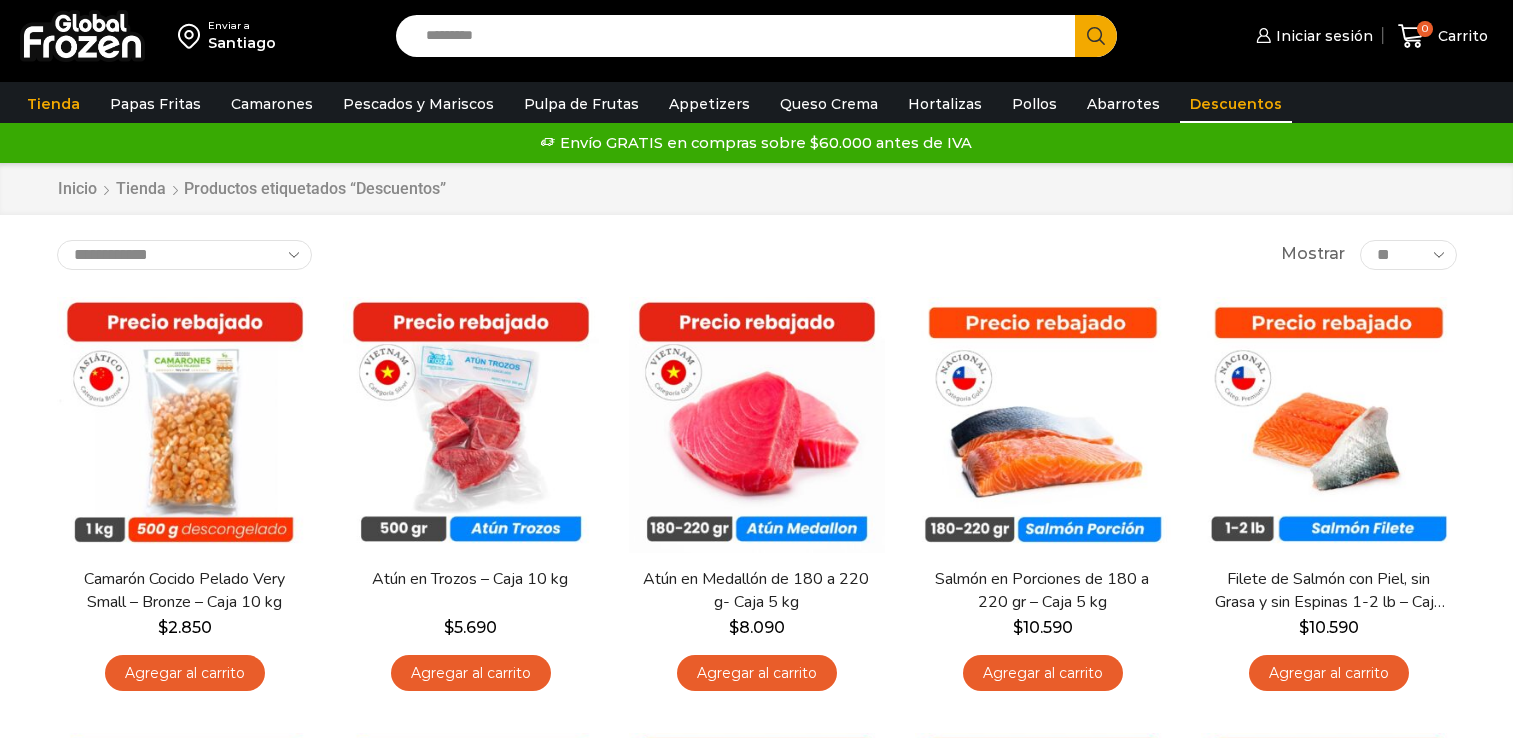scroll, scrollTop: 0, scrollLeft: 0, axis: both 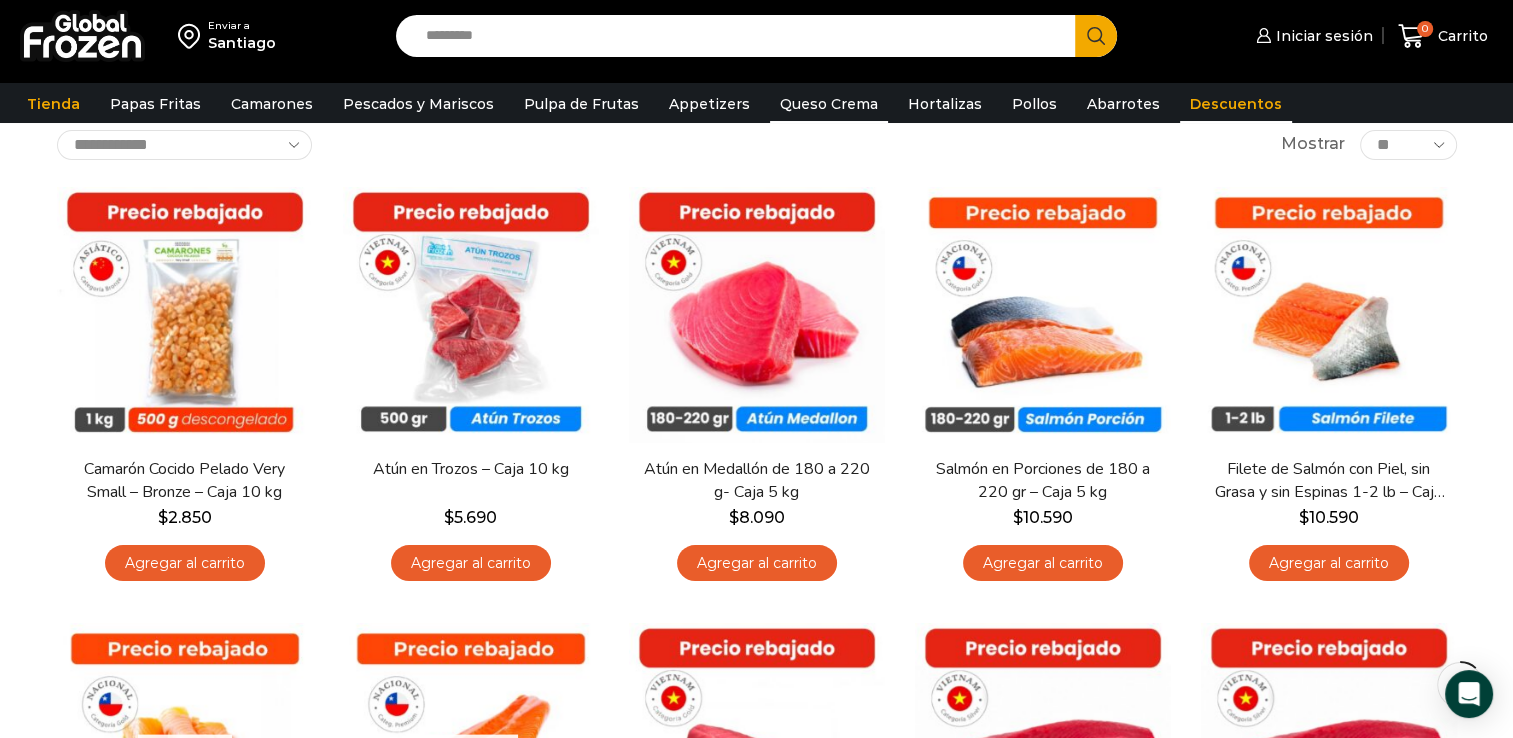 click on "Queso Crema" at bounding box center (829, 104) 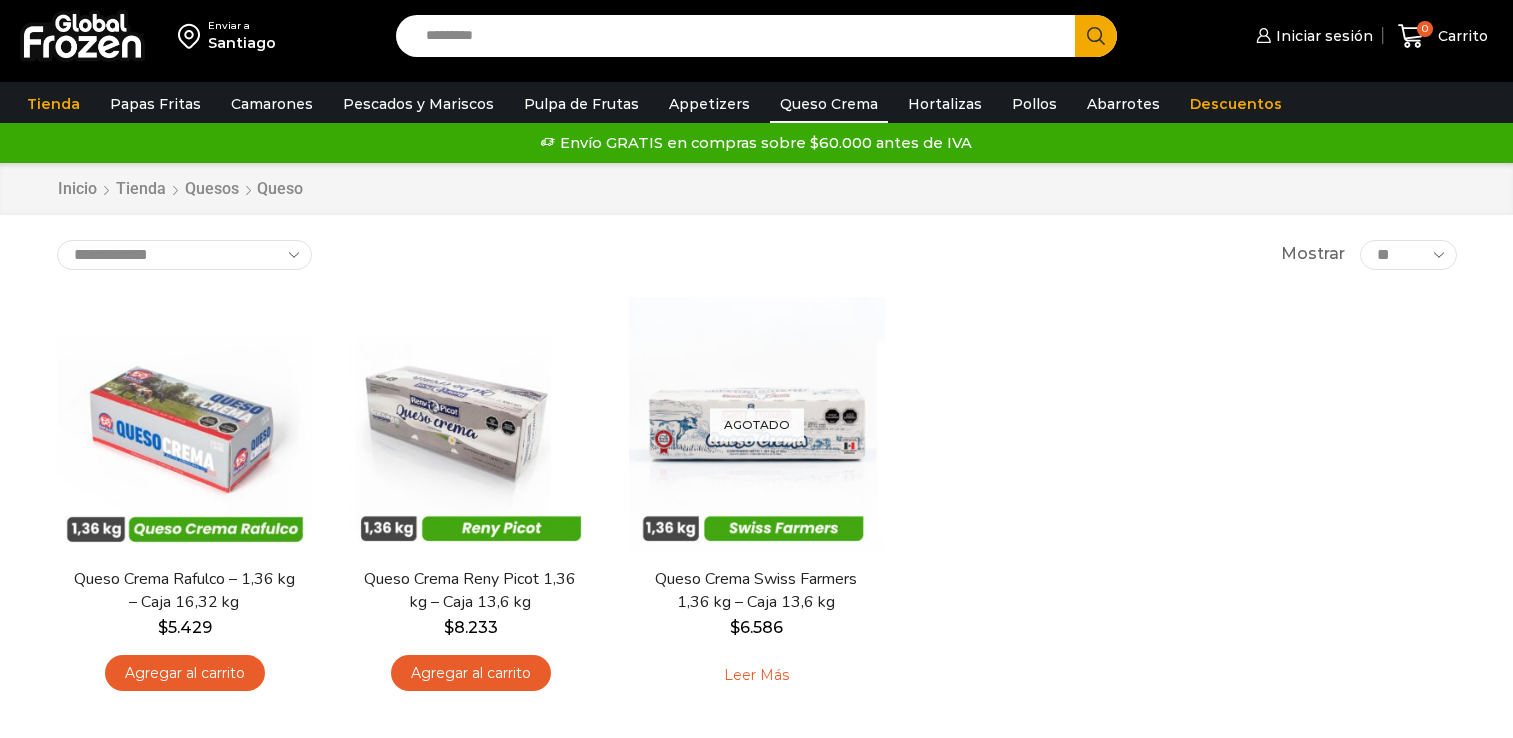 scroll, scrollTop: 0, scrollLeft: 0, axis: both 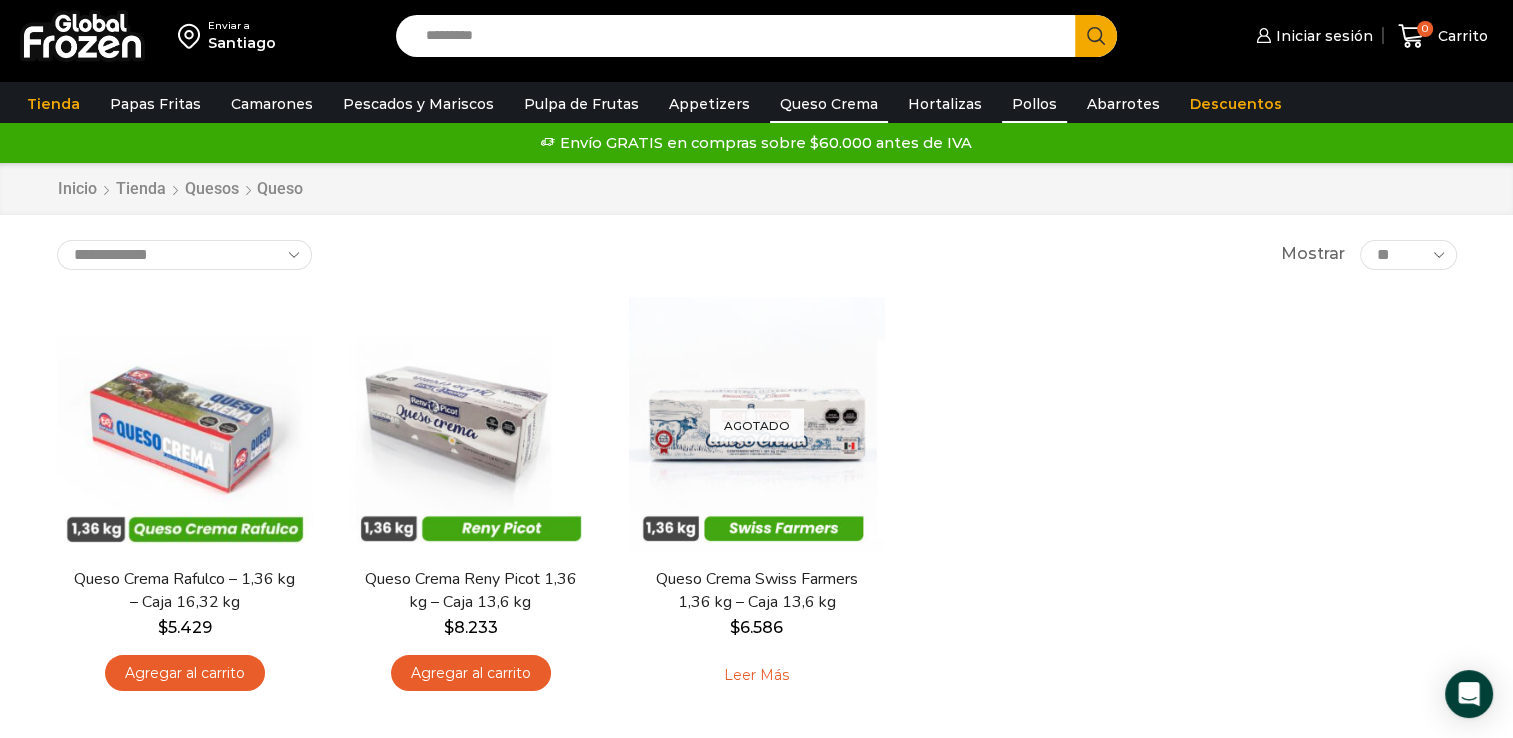 click on "Pollos" at bounding box center (1034, 104) 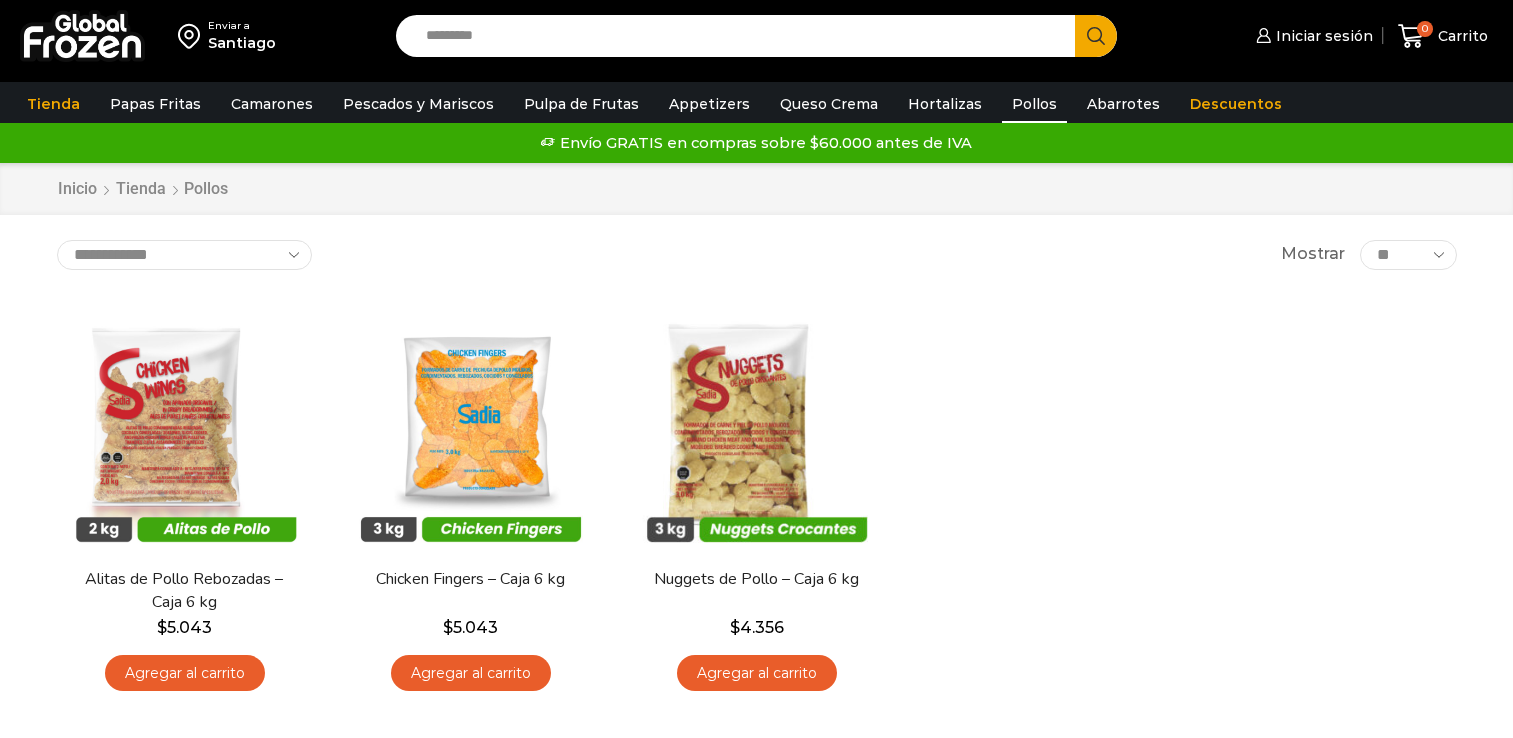 scroll, scrollTop: 0, scrollLeft: 0, axis: both 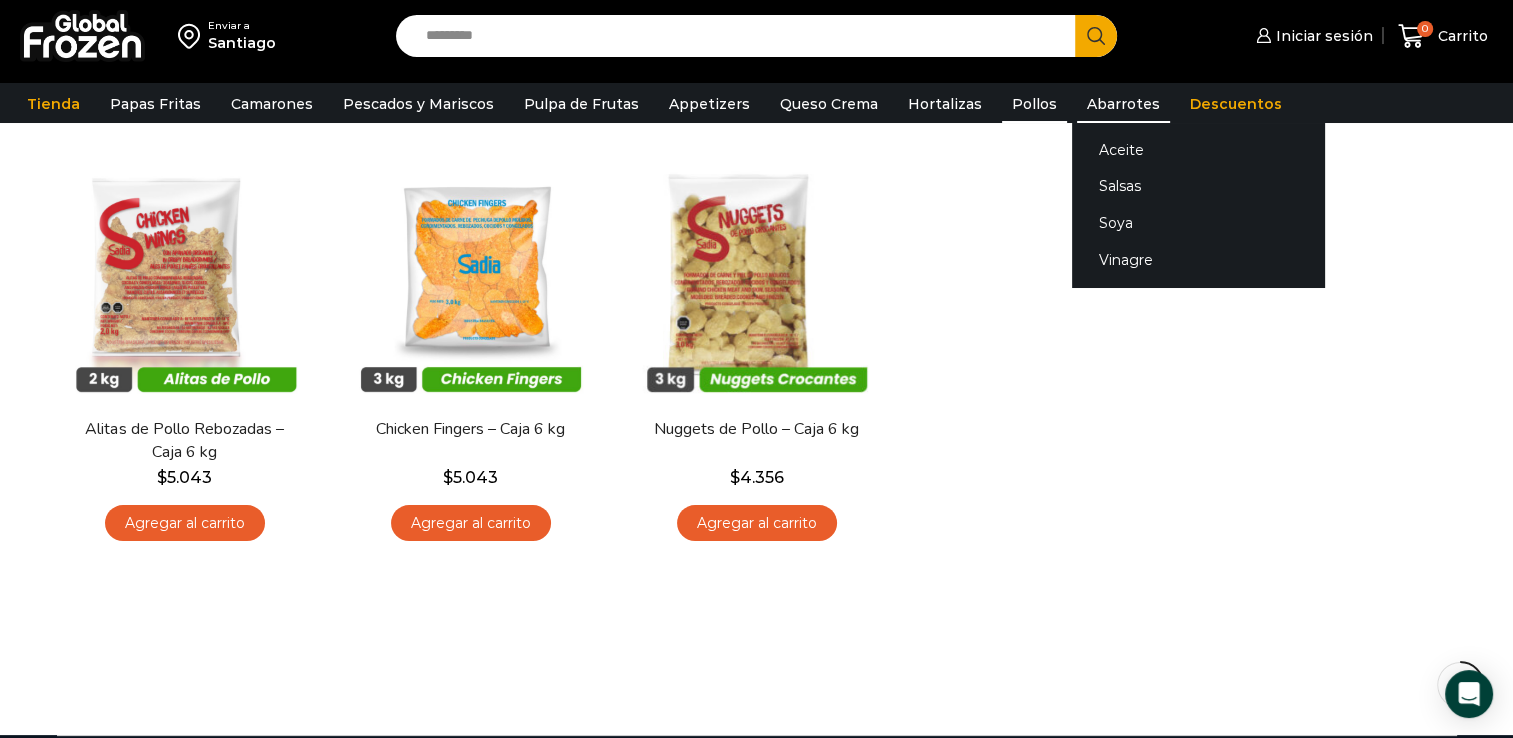 click on "Abarrotes" at bounding box center (1123, 104) 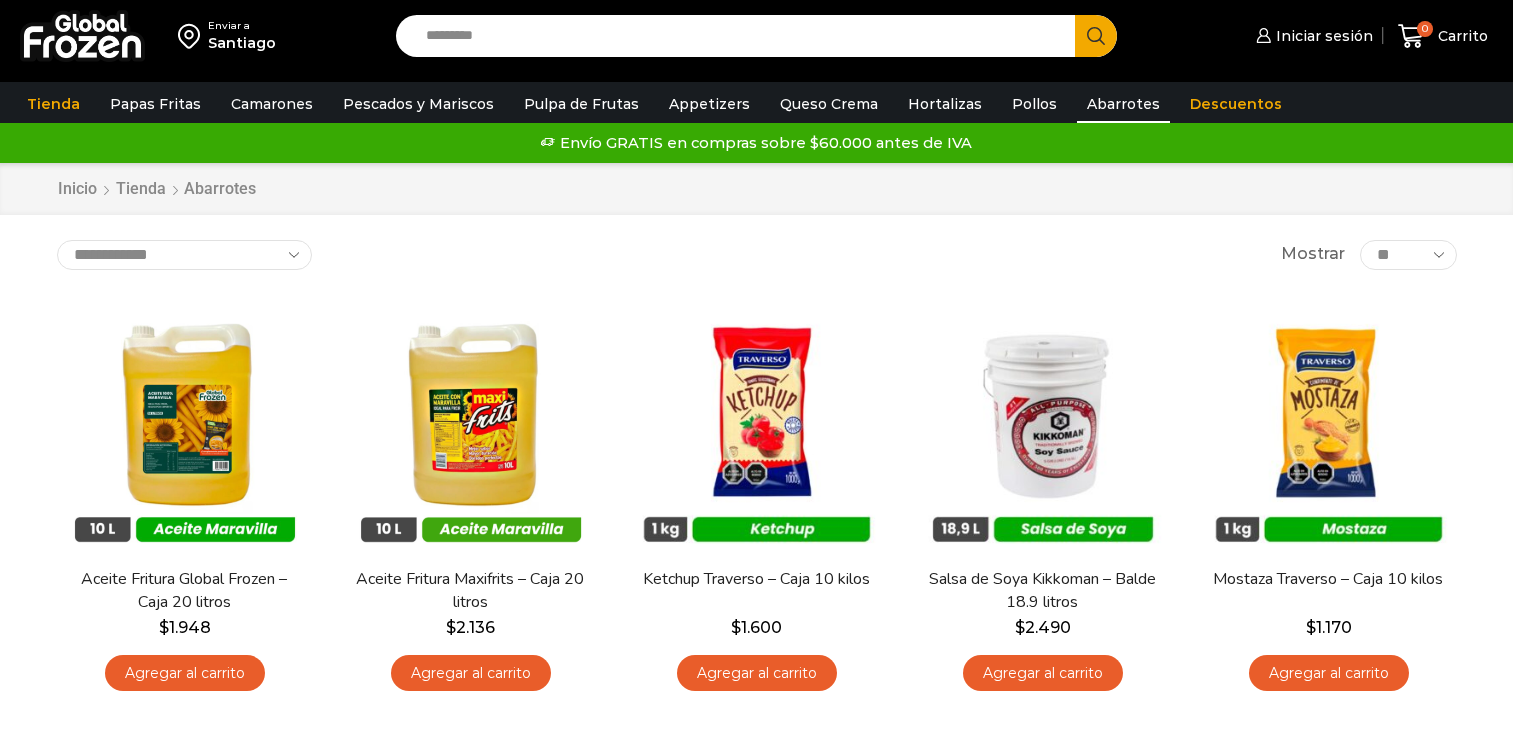 scroll, scrollTop: 0, scrollLeft: 0, axis: both 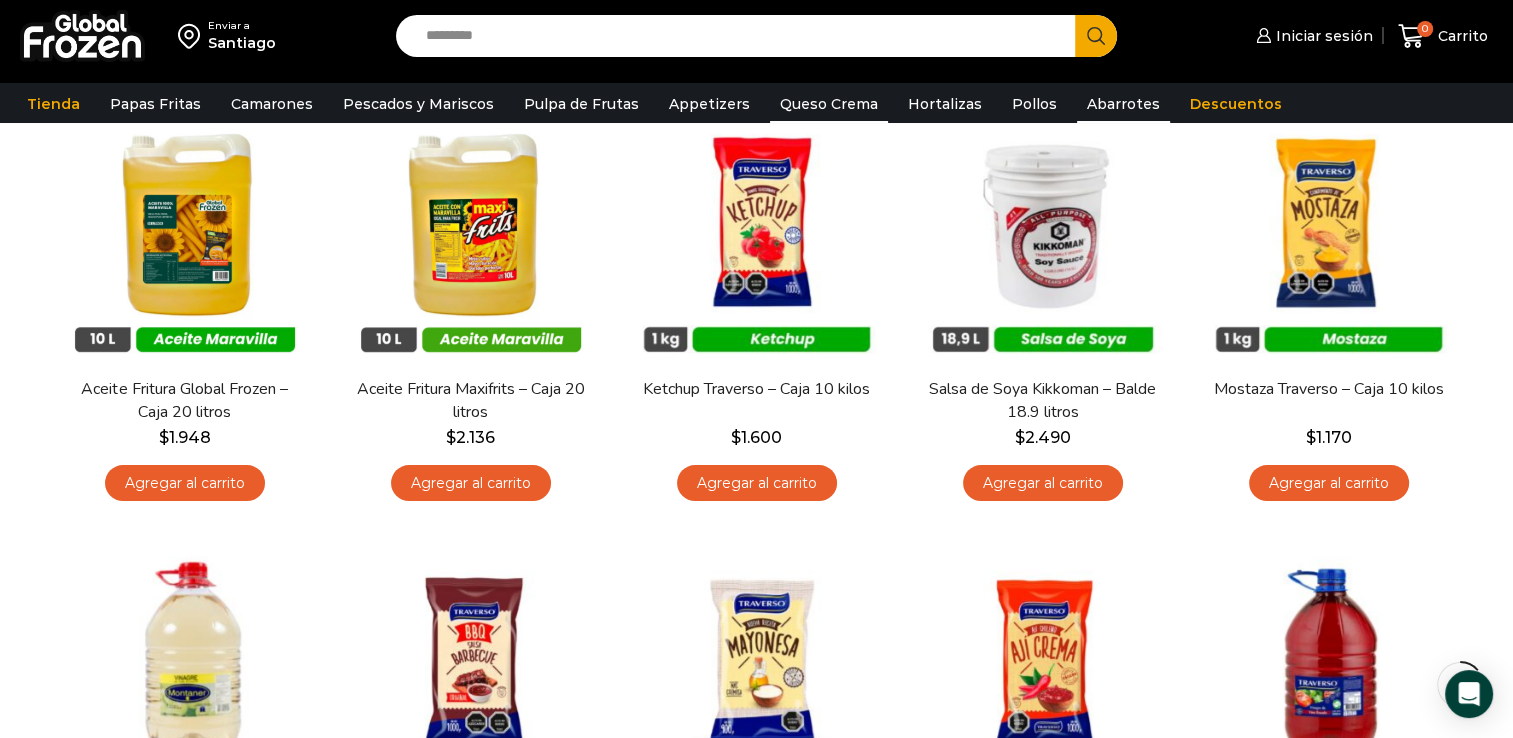 click on "Queso Crema" at bounding box center [829, 104] 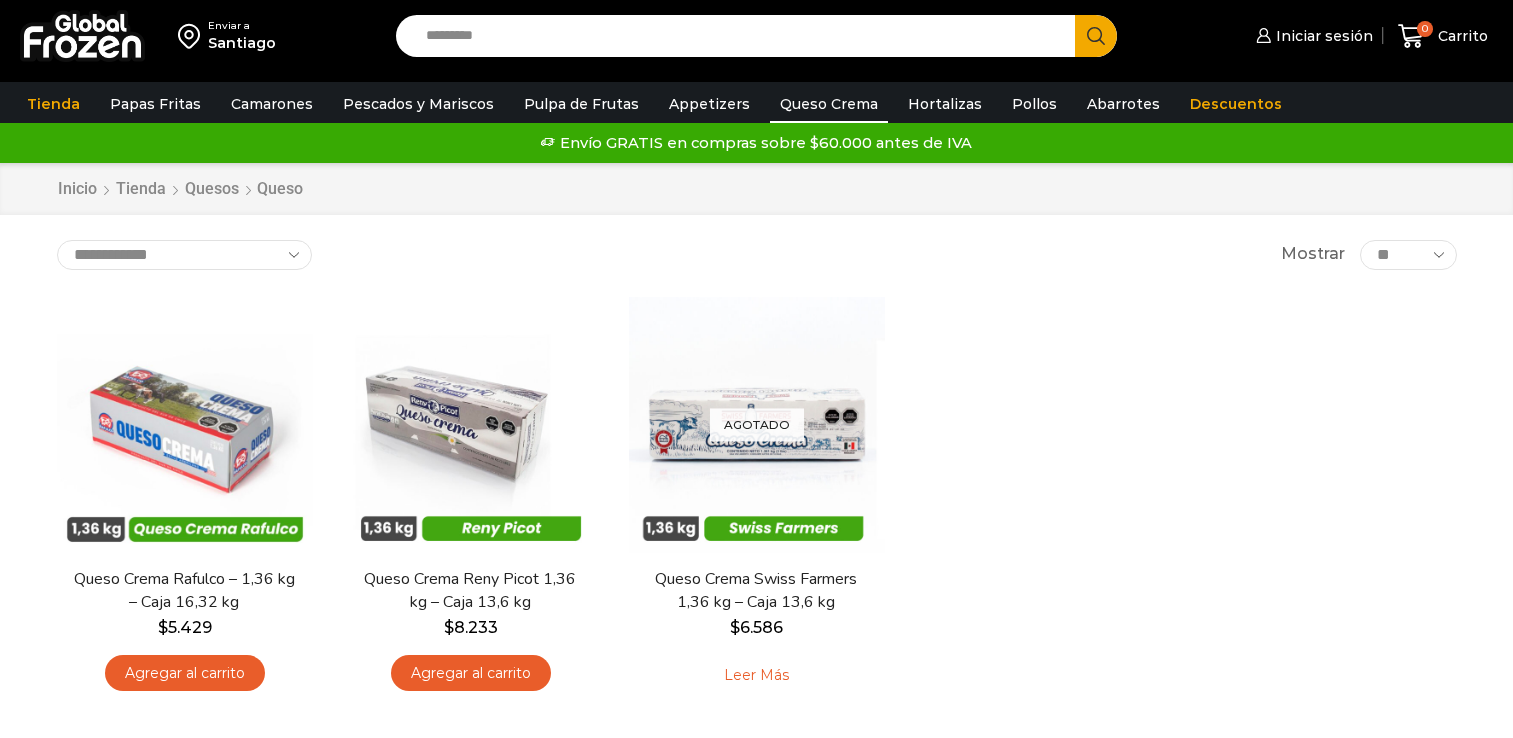 scroll, scrollTop: 0, scrollLeft: 0, axis: both 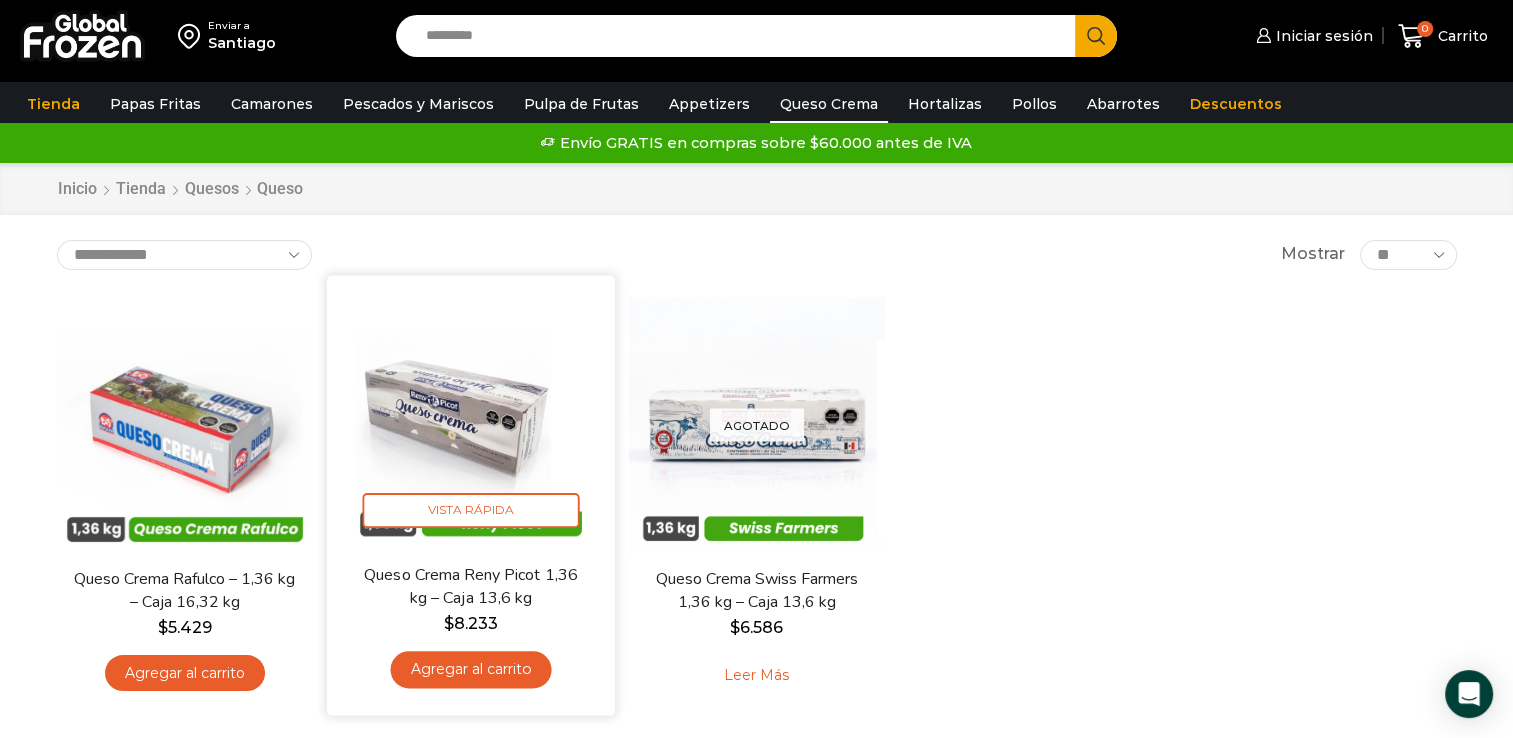 click on "Queso Crema Reny Picot 1,36 kg – Caja 13,6 kg" at bounding box center [470, 586] 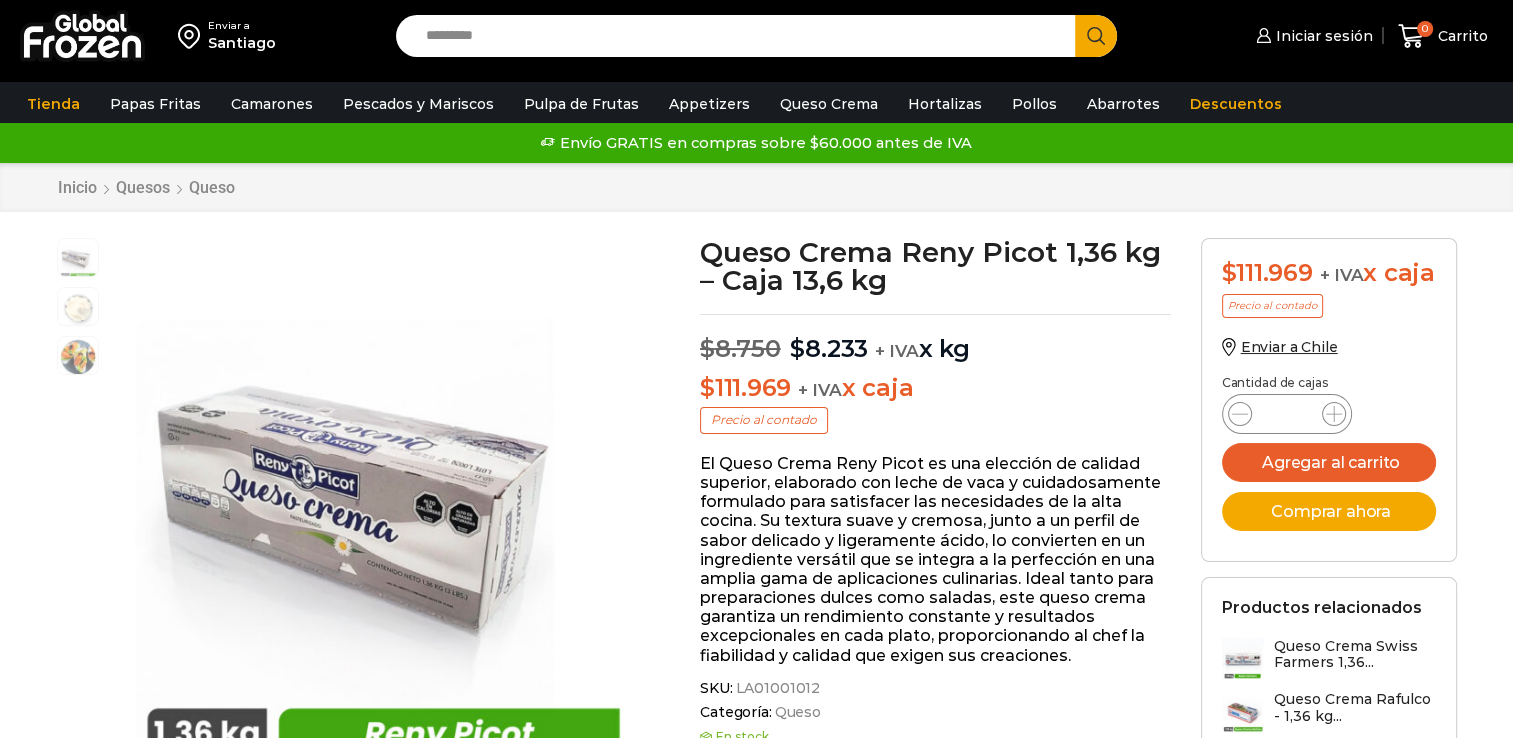 scroll, scrollTop: 0, scrollLeft: 0, axis: both 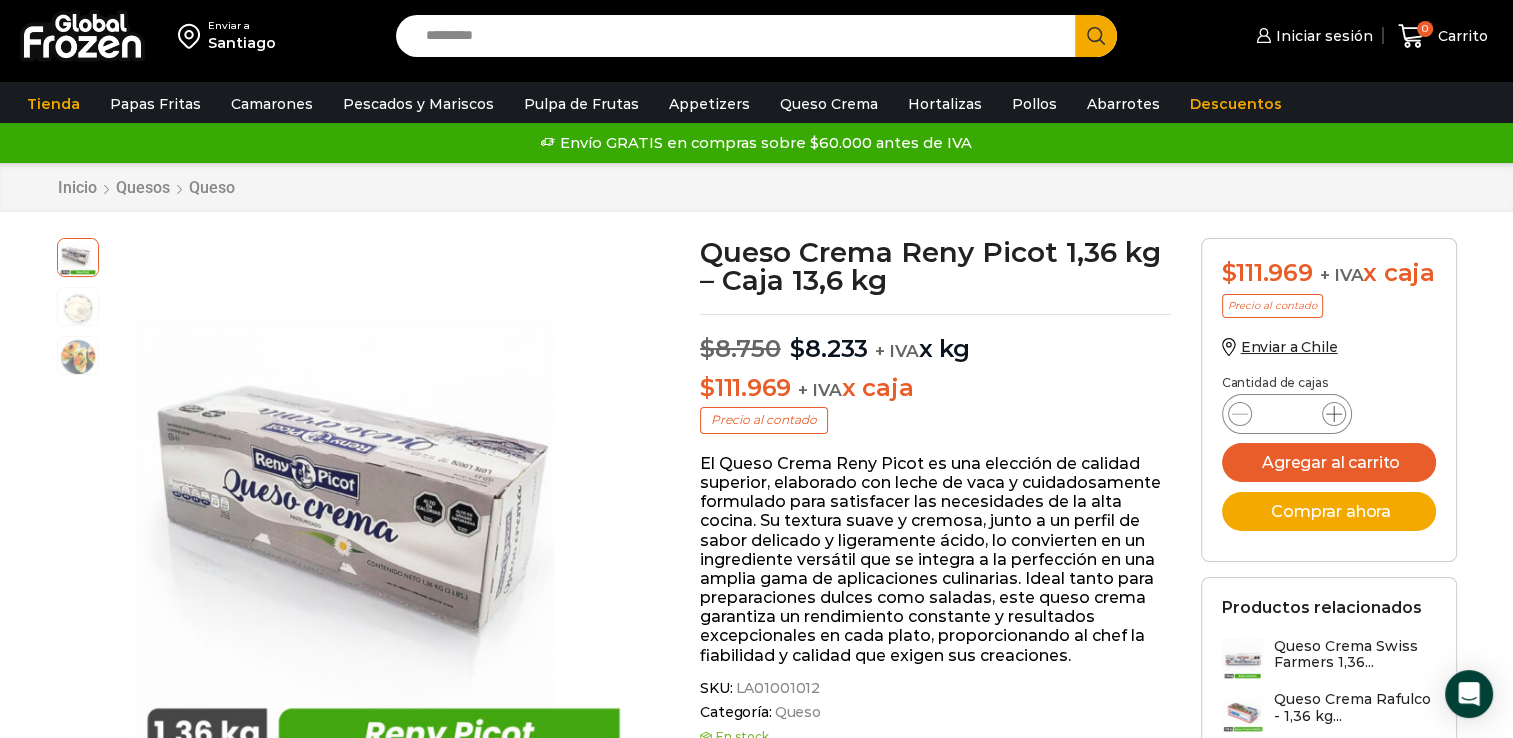 click 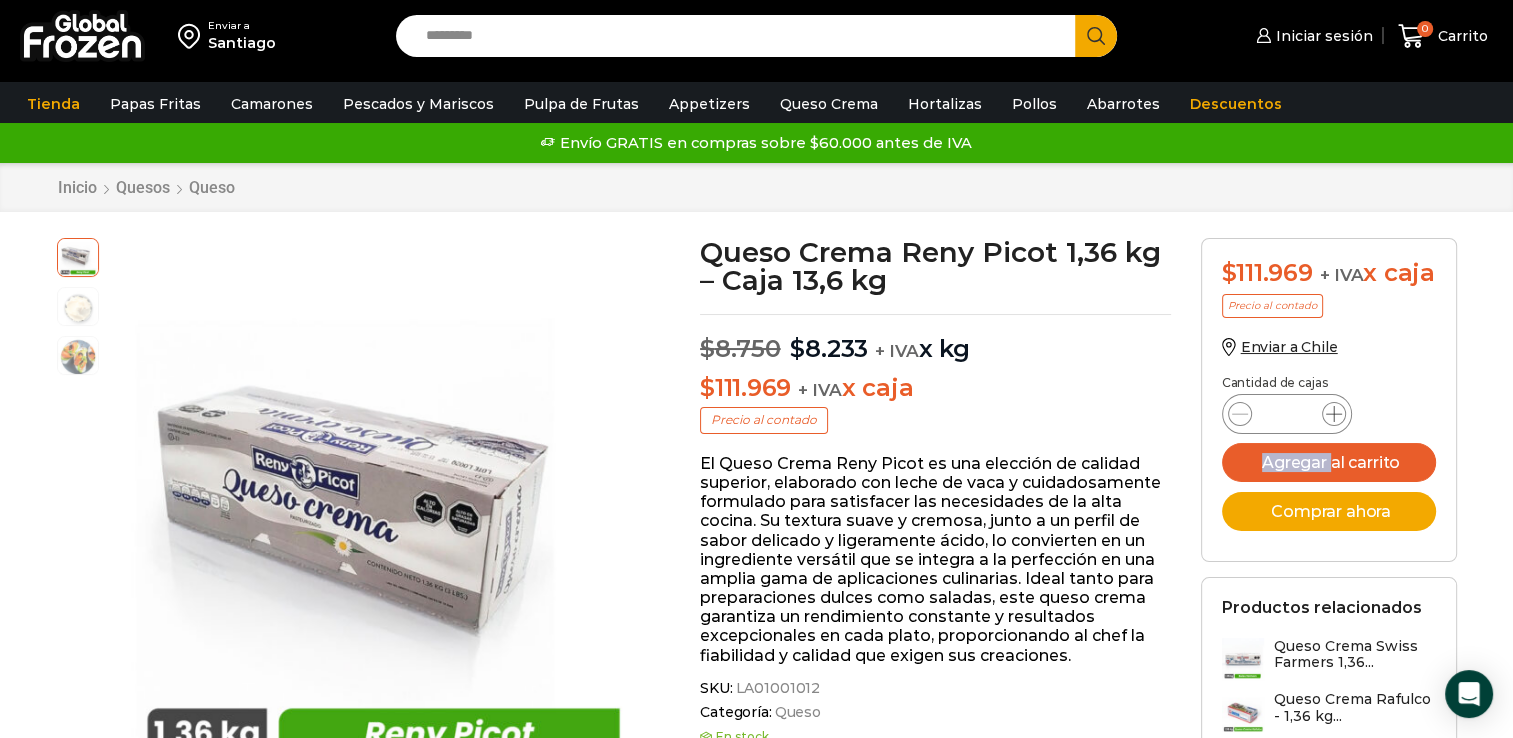 click 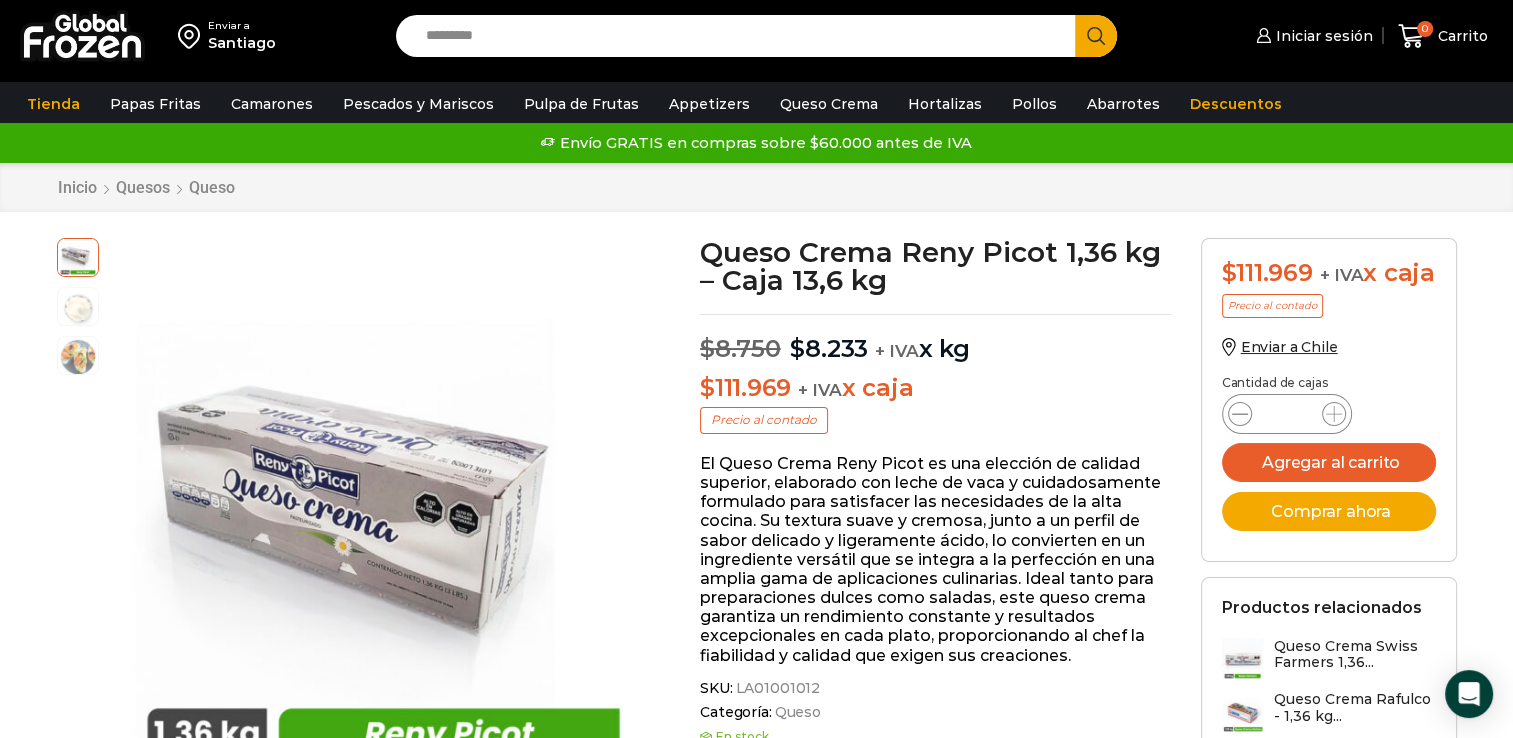 drag, startPoint x: 1327, startPoint y: 440, endPoint x: 1233, endPoint y: 442, distance: 94.02127 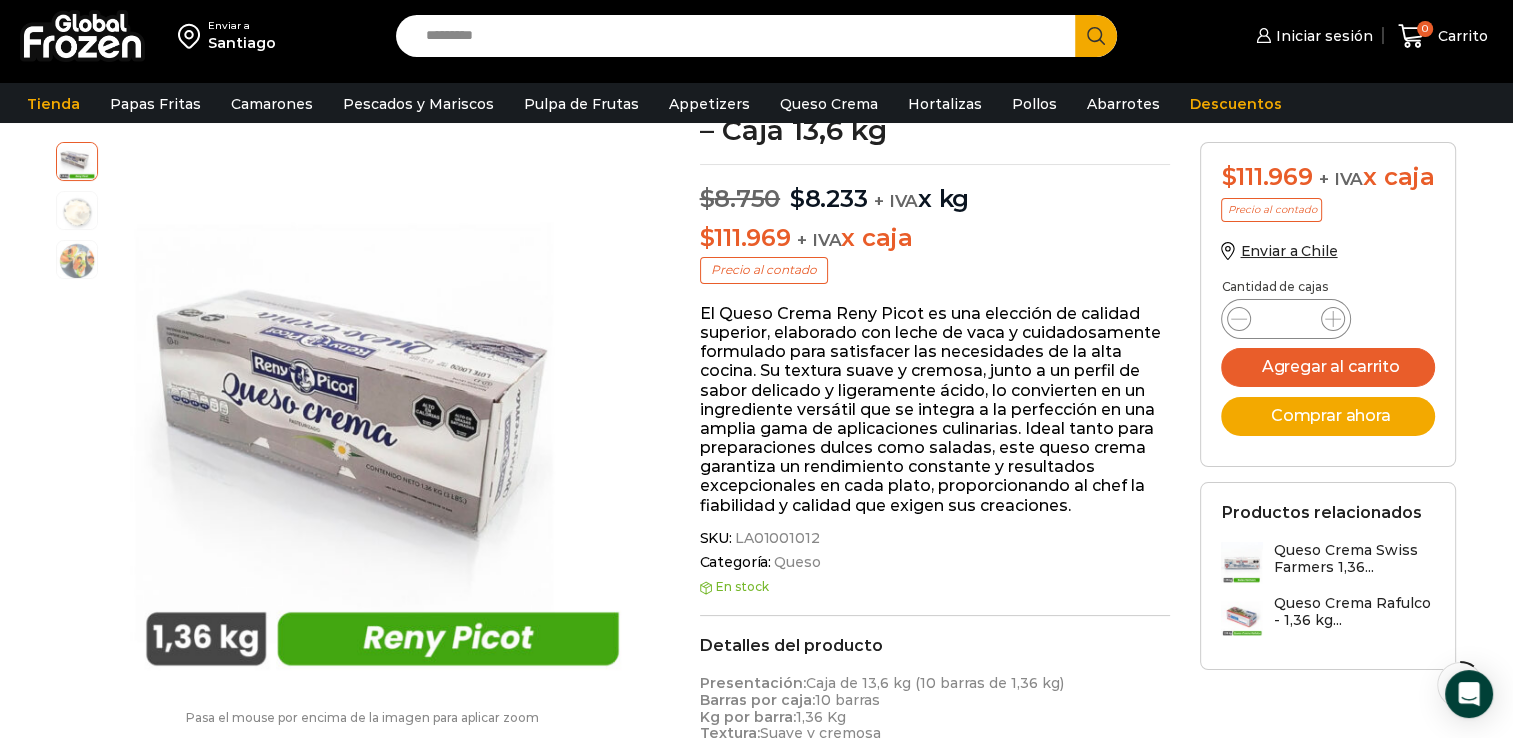 scroll, scrollTop: 200, scrollLeft: 0, axis: vertical 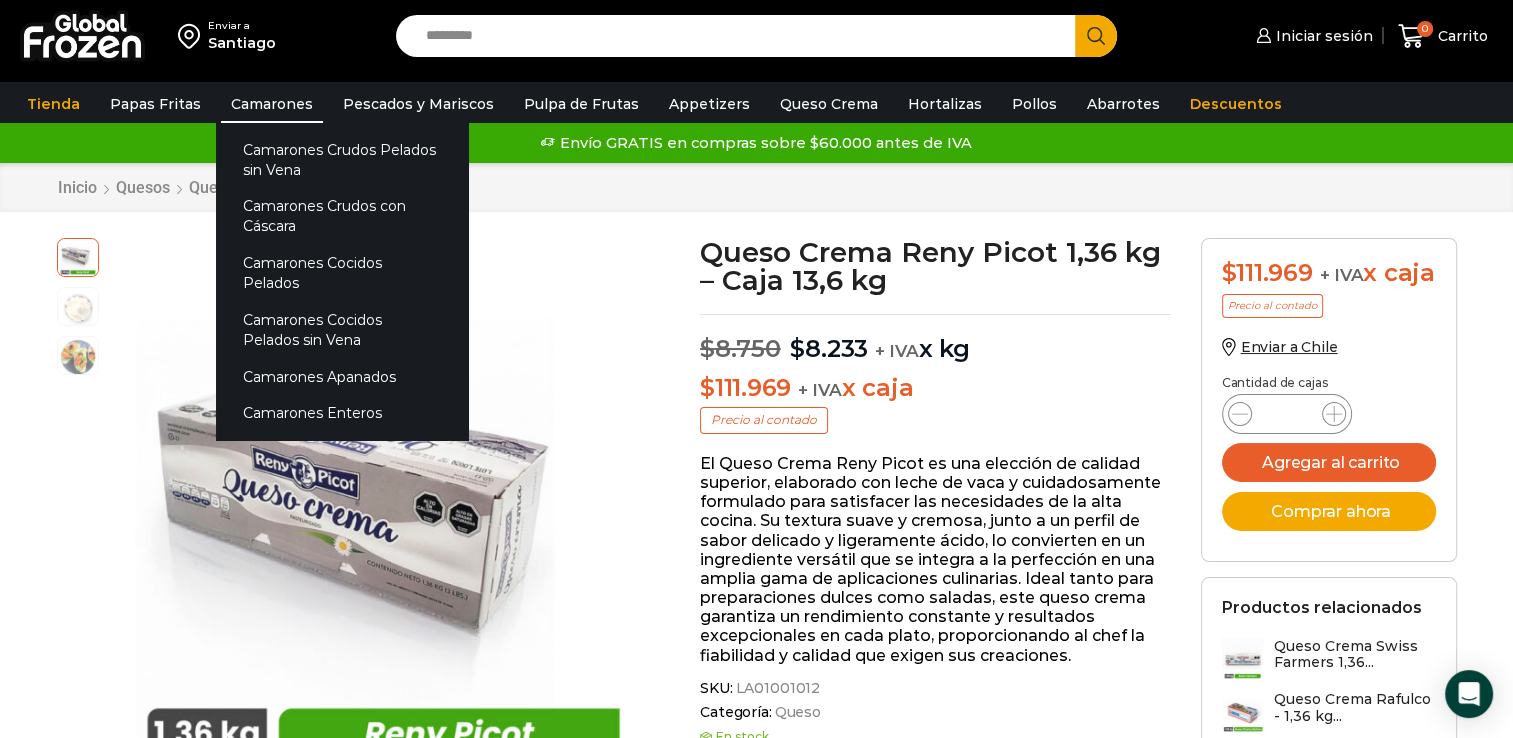click on "Camarones" at bounding box center [272, 104] 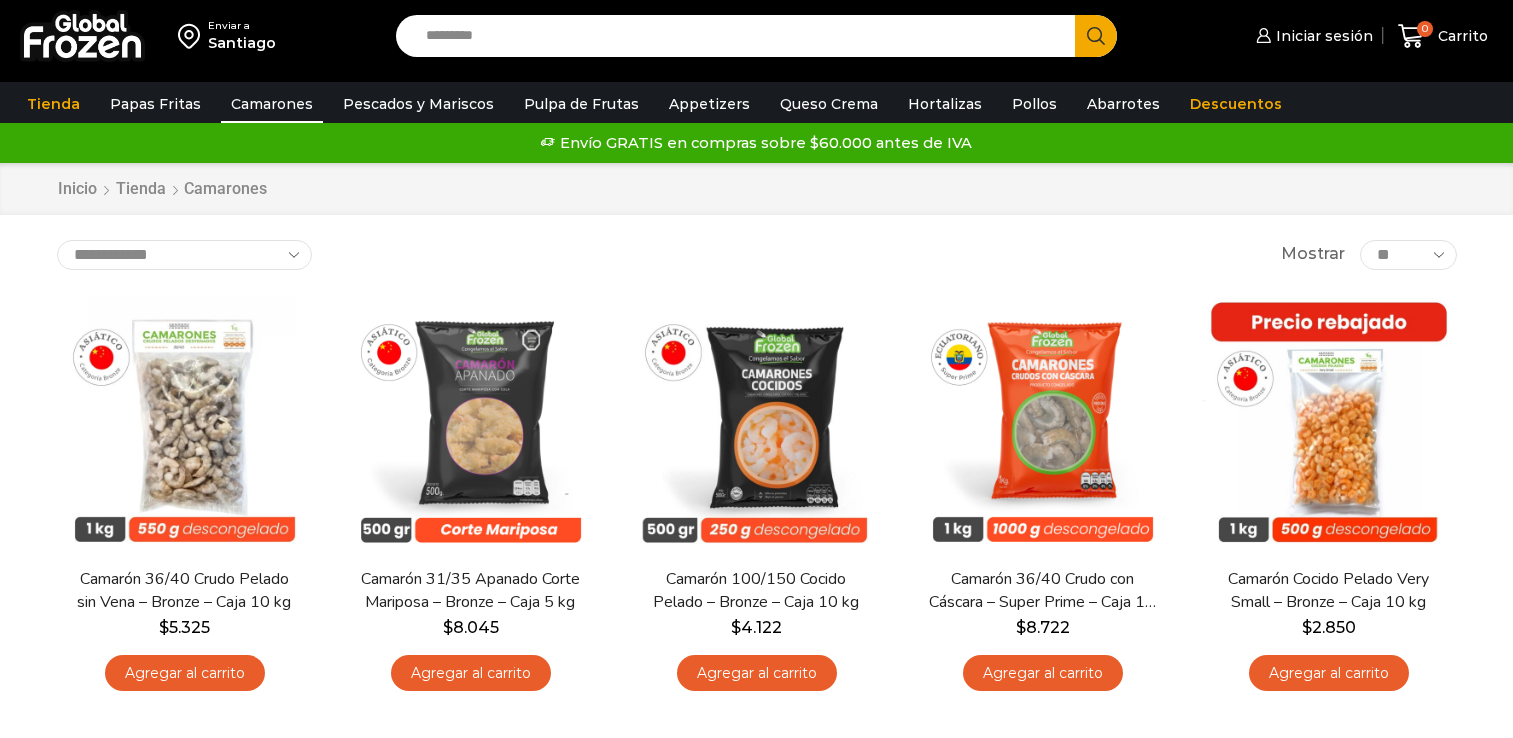 scroll, scrollTop: 0, scrollLeft: 0, axis: both 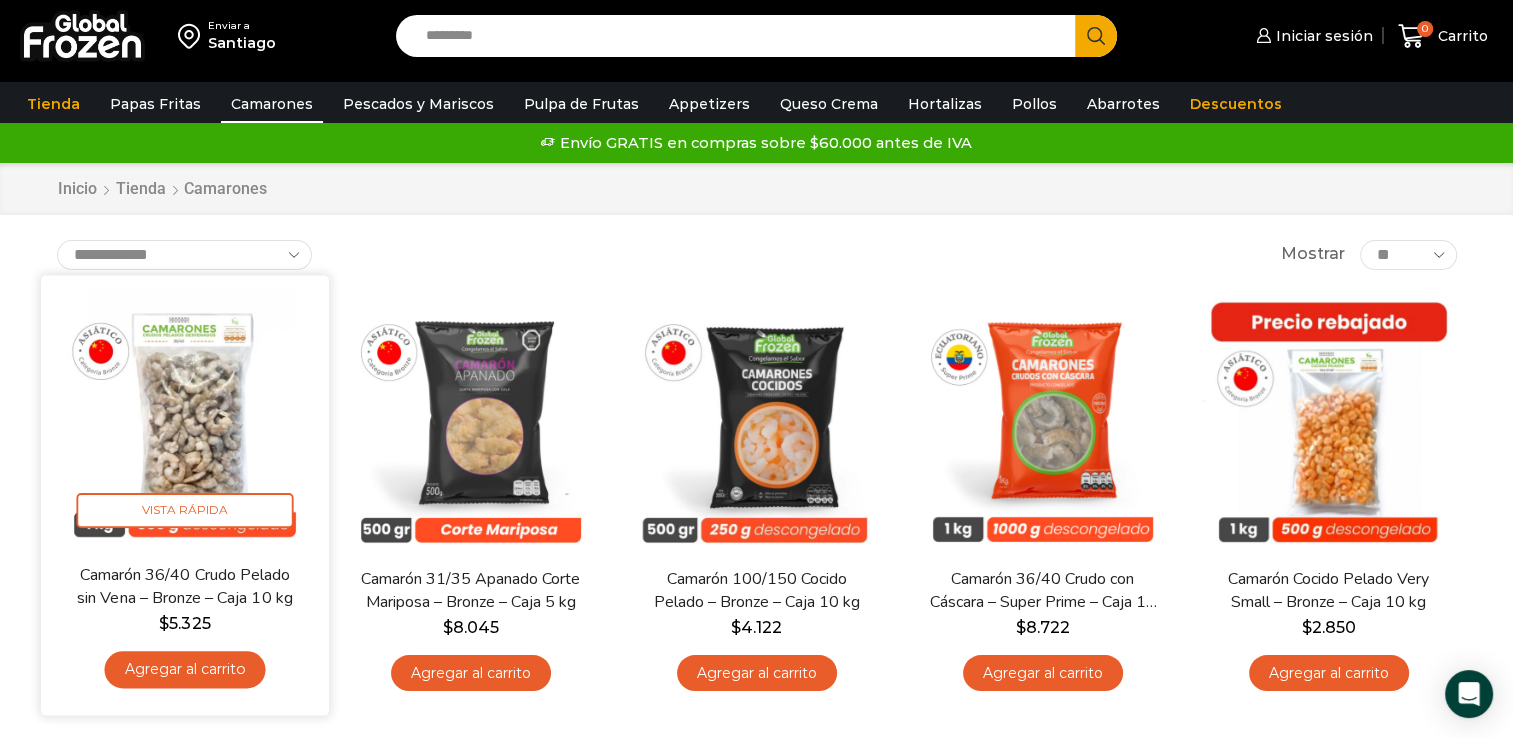 click on "Camarón 36/40 Crudo Pelado sin Vena – Bronze – Caja 10 kg" at bounding box center (184, 586) 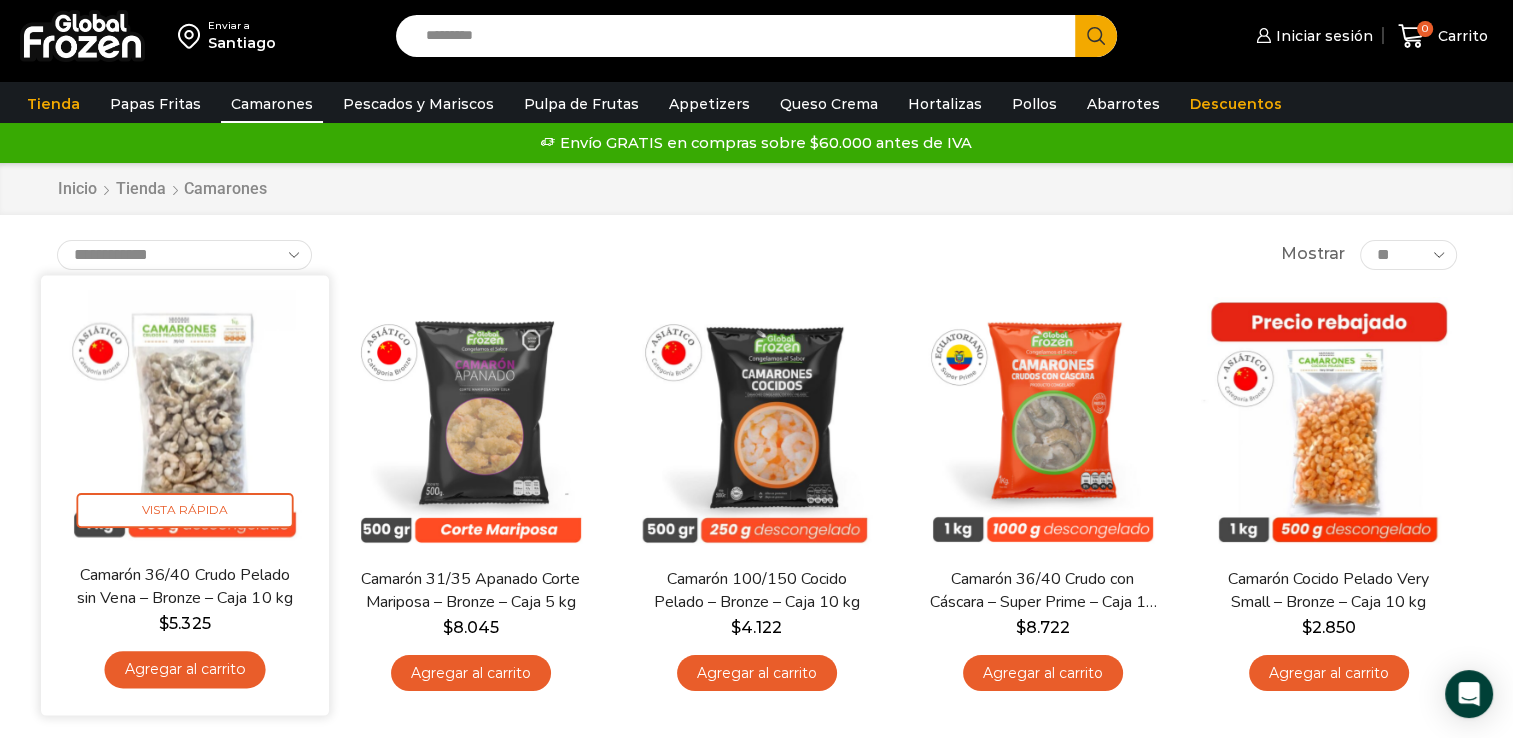 click on "Camarón 36/40 Crudo Pelado sin Vena – Bronze – Caja 10 kg" at bounding box center [184, 586] 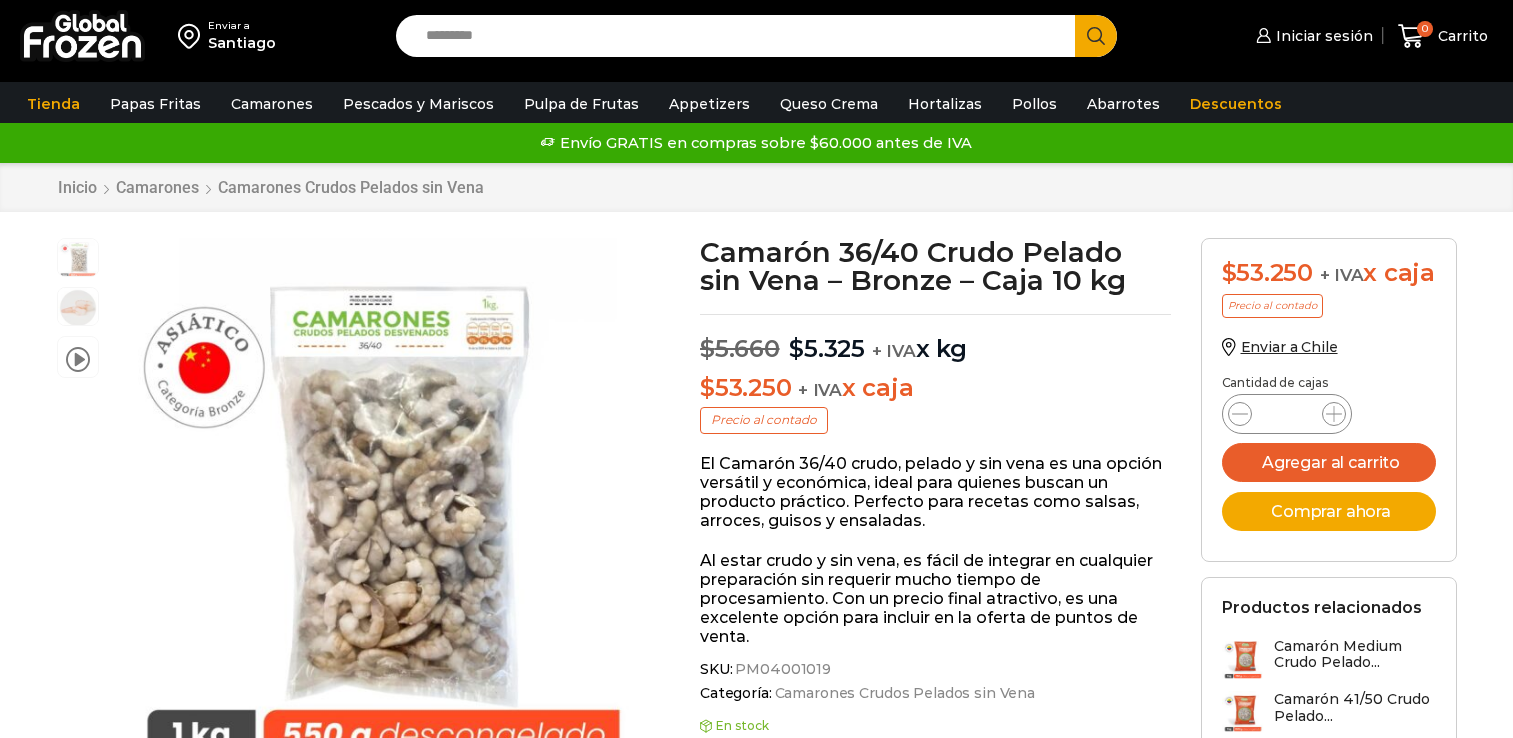 scroll, scrollTop: 0, scrollLeft: 0, axis: both 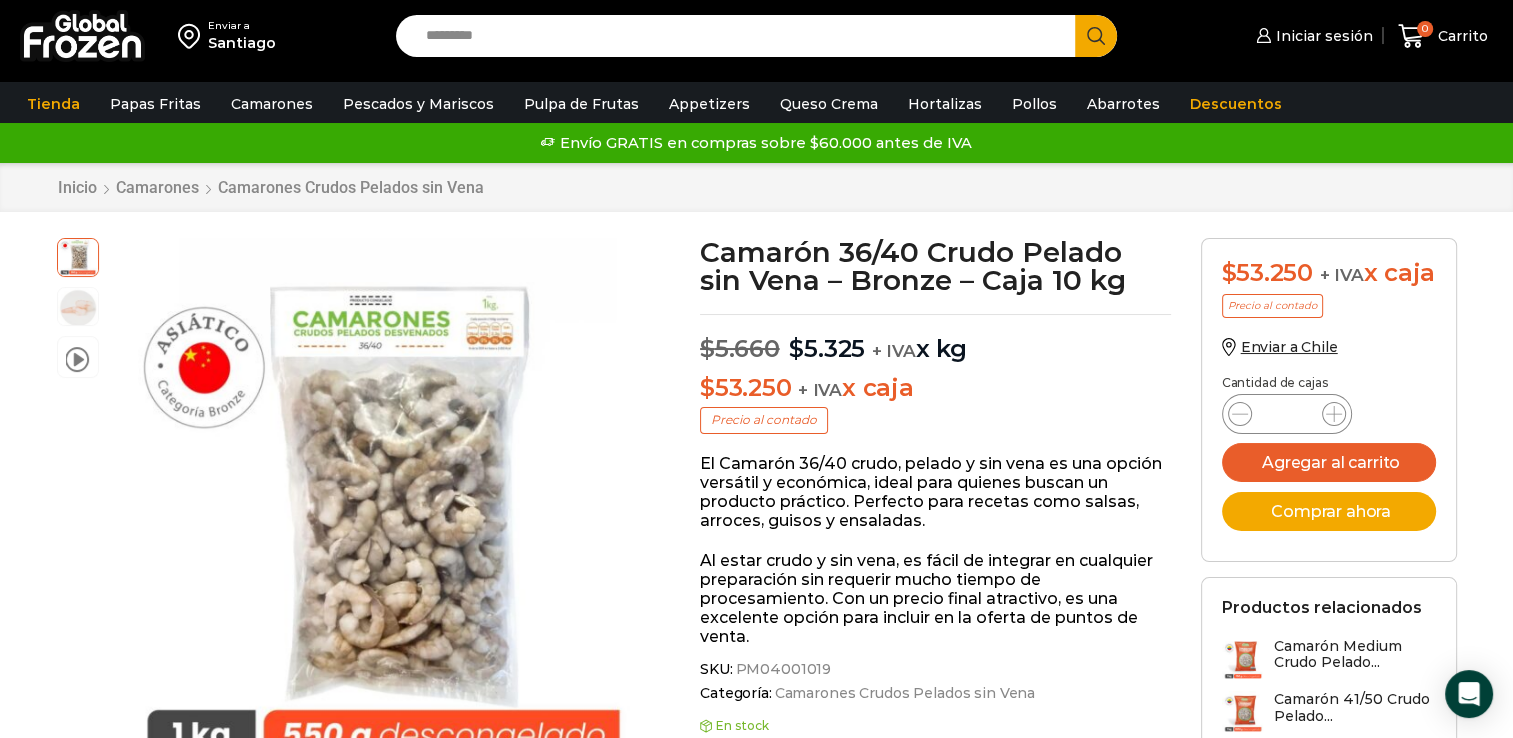 click on "Camarón 36/40 Crudo Pelado sin Vena - Bronze - Caja 10 kg cantidad
*" at bounding box center (1287, 414) 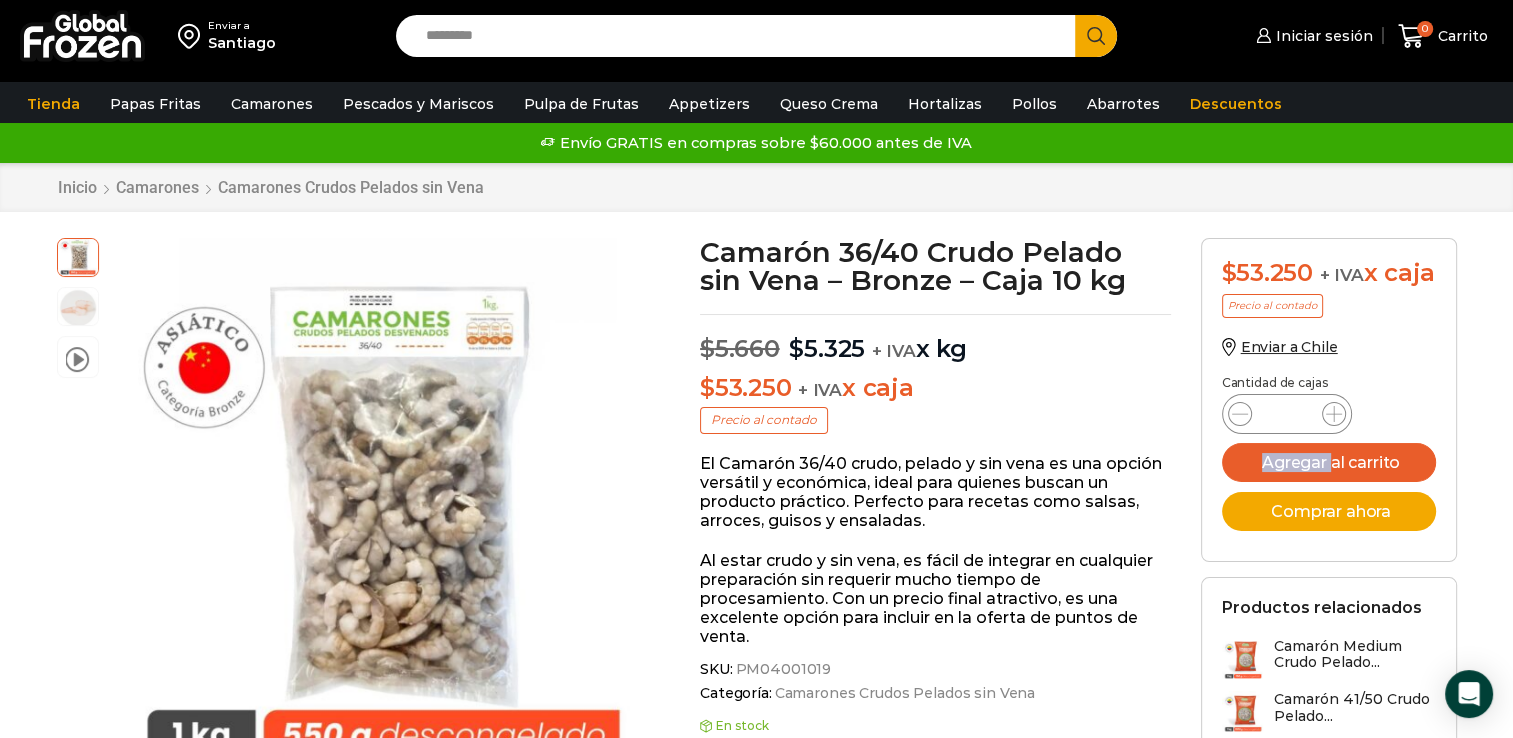 click on "Camarón 36/40 Crudo Pelado sin Vena - Bronze - Caja 10 kg cantidad
*" at bounding box center [1287, 414] 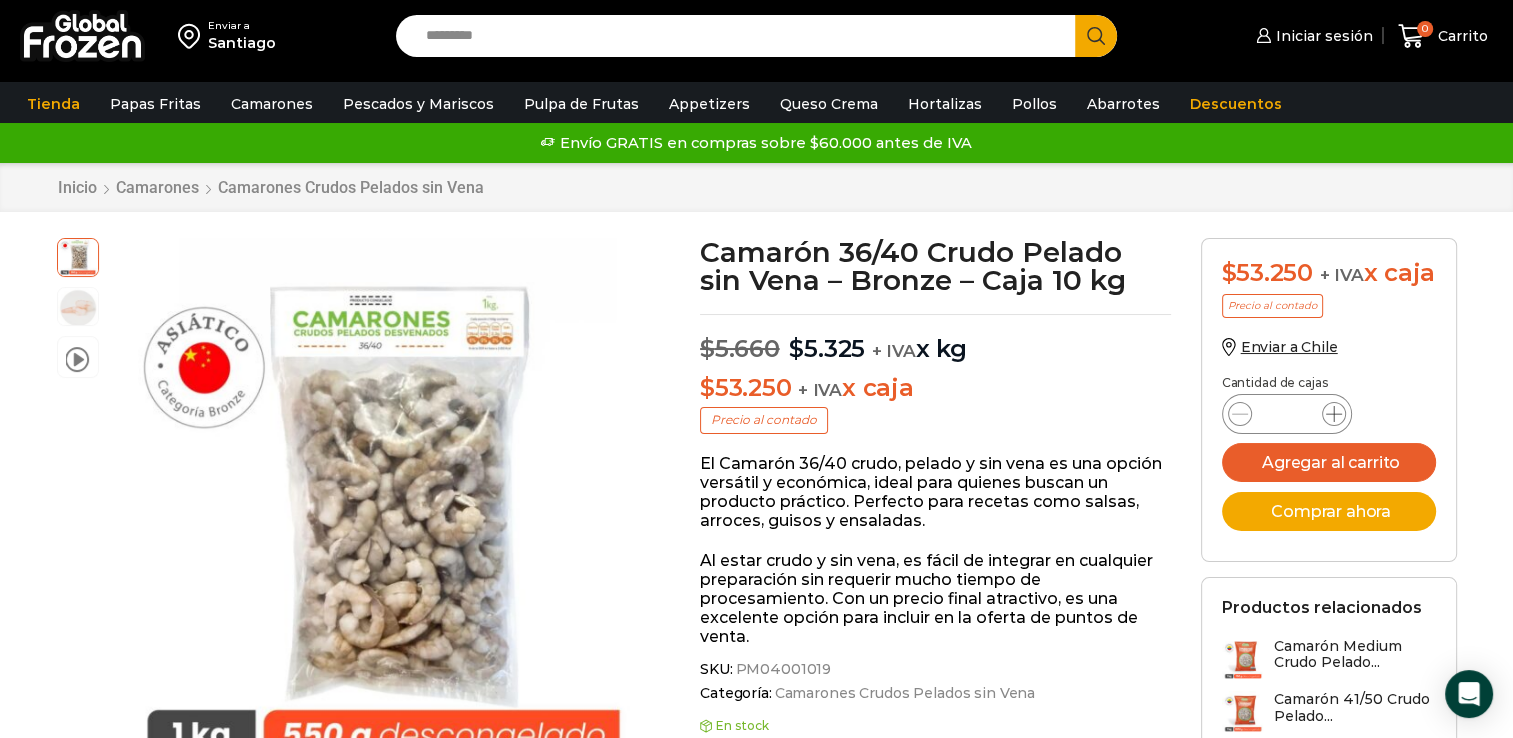 click 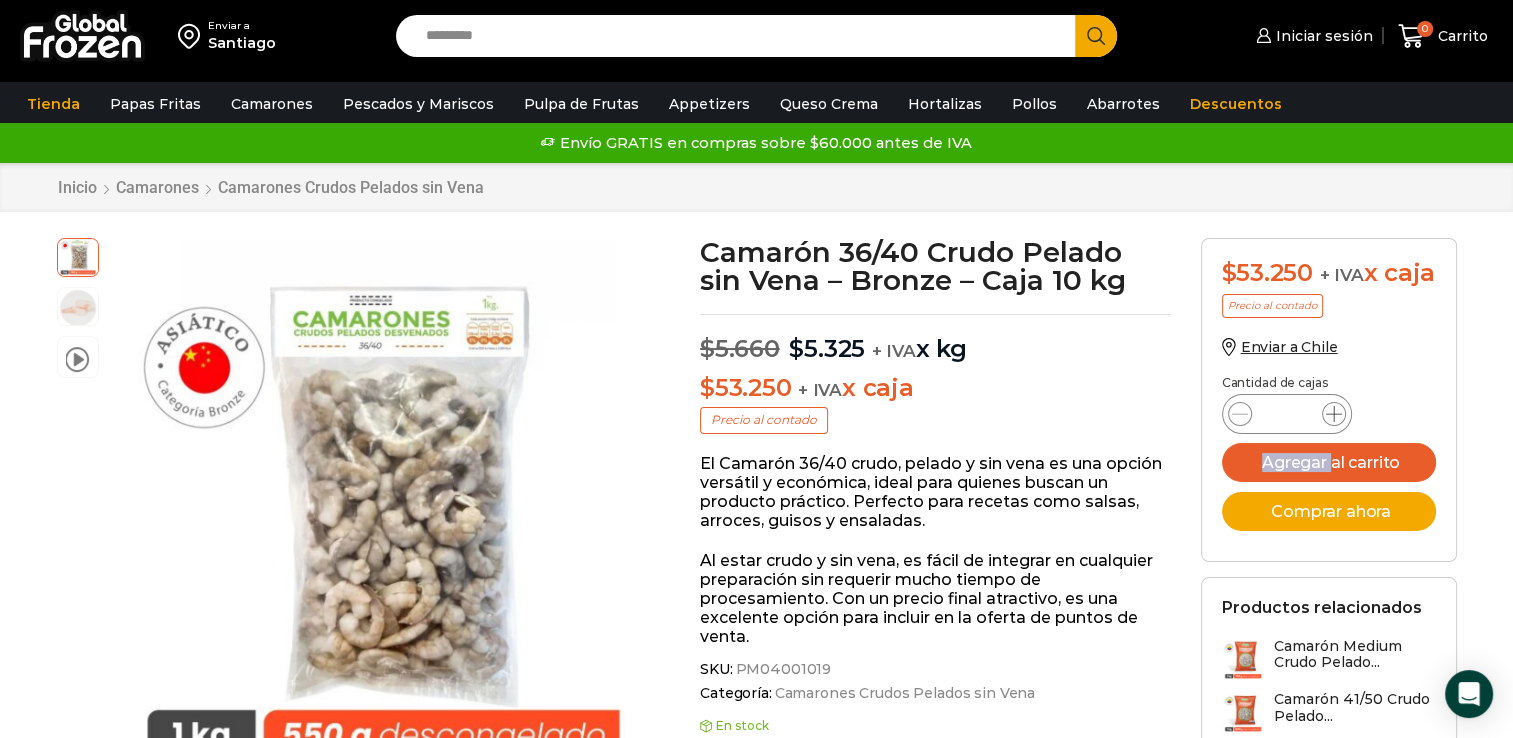 click 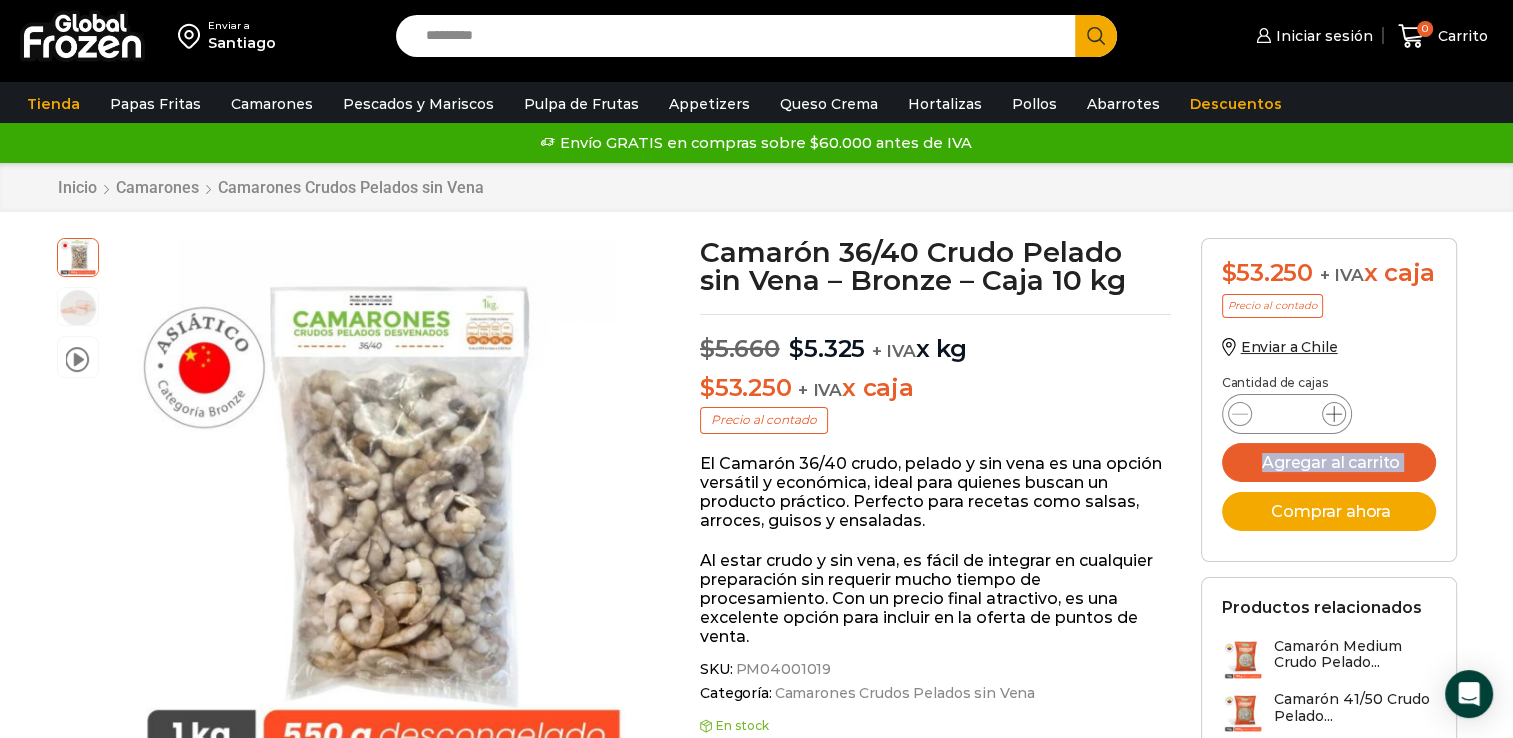click 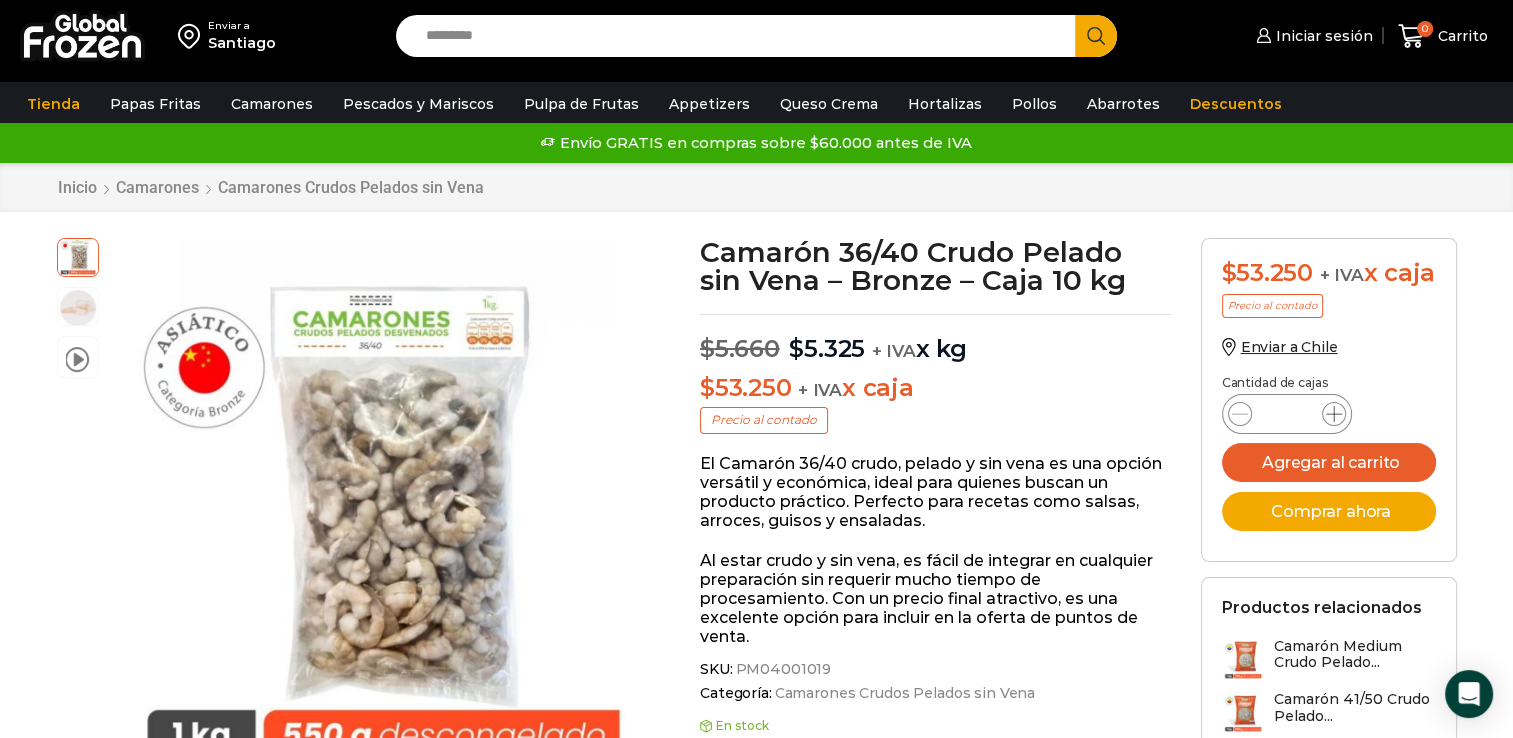 click 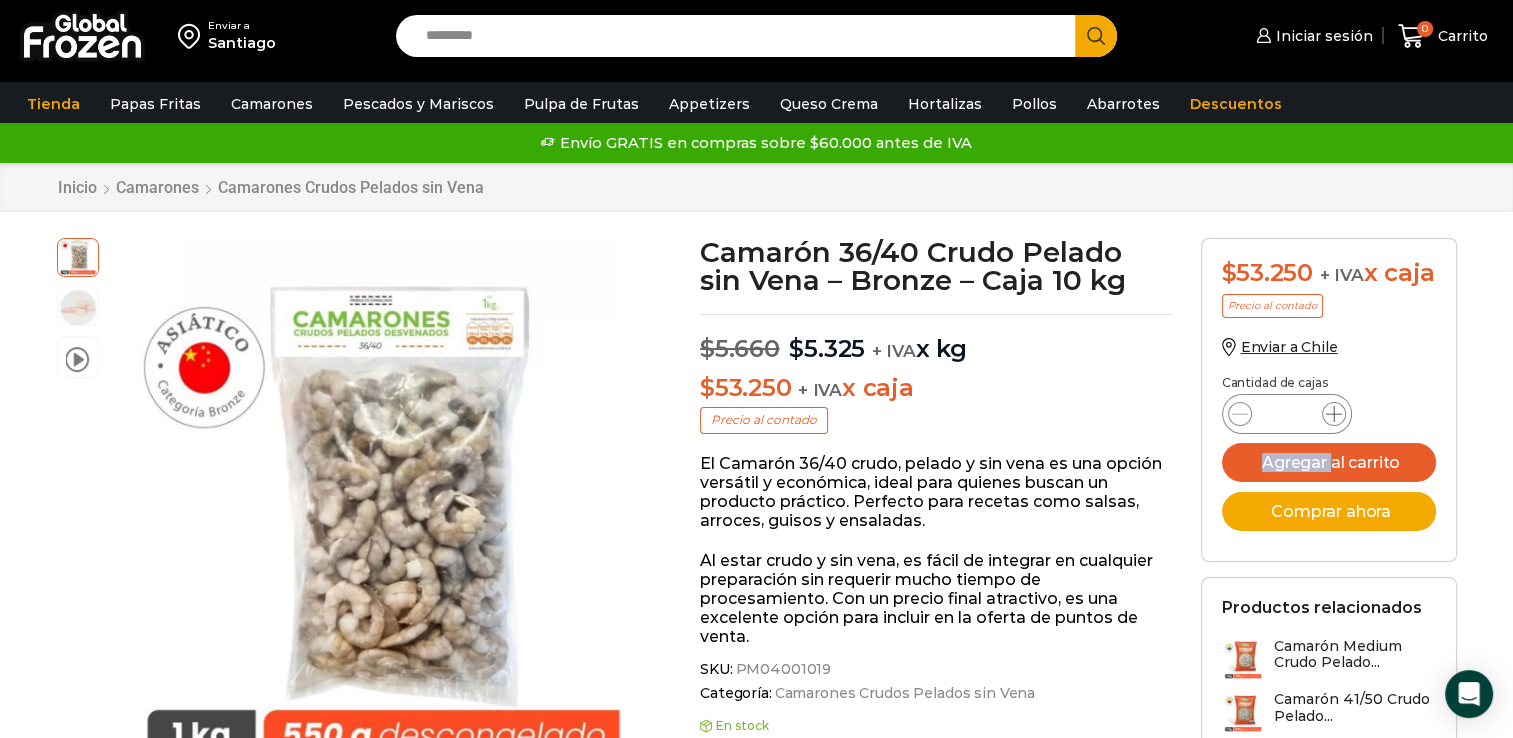 click 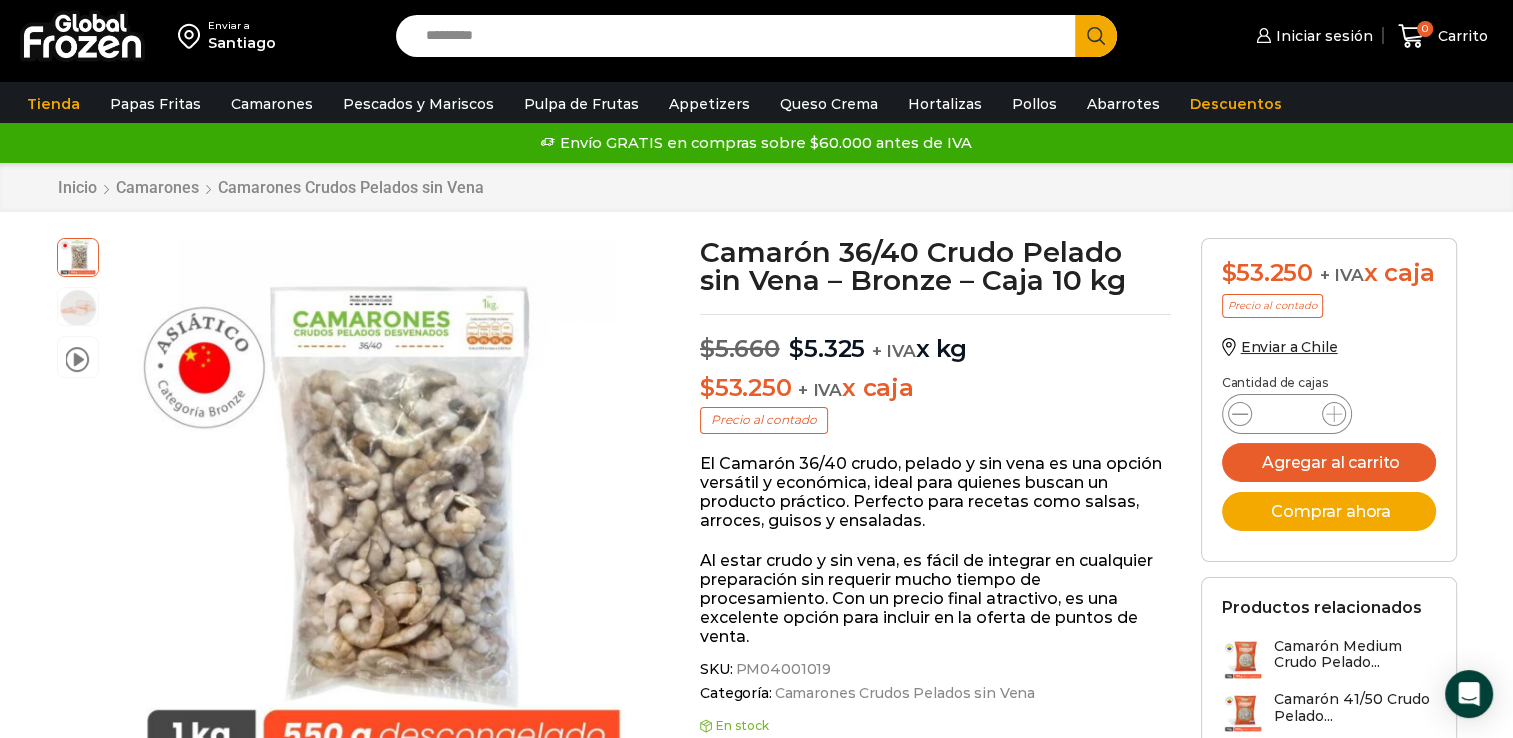 click 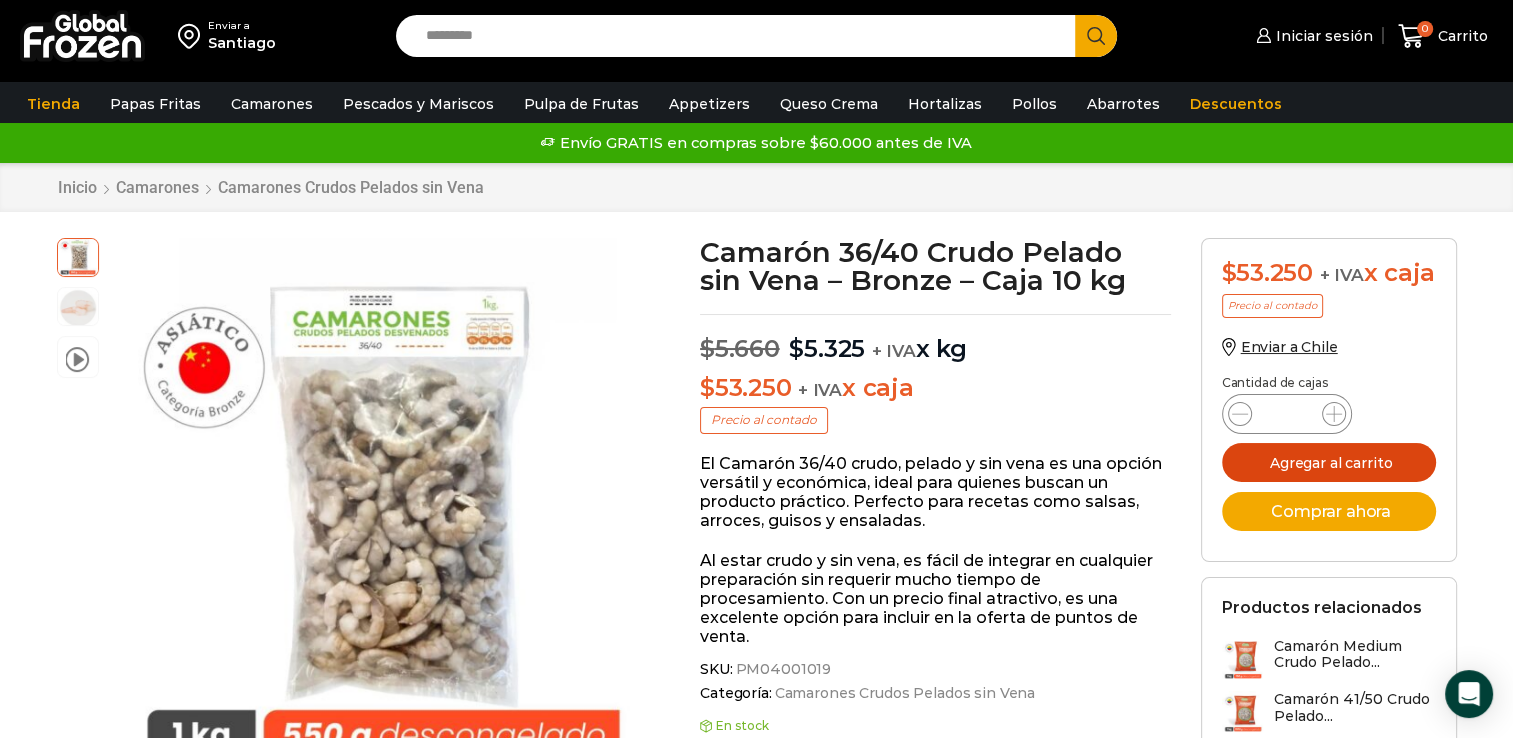 click on "Agregar al carrito" at bounding box center (1329, 462) 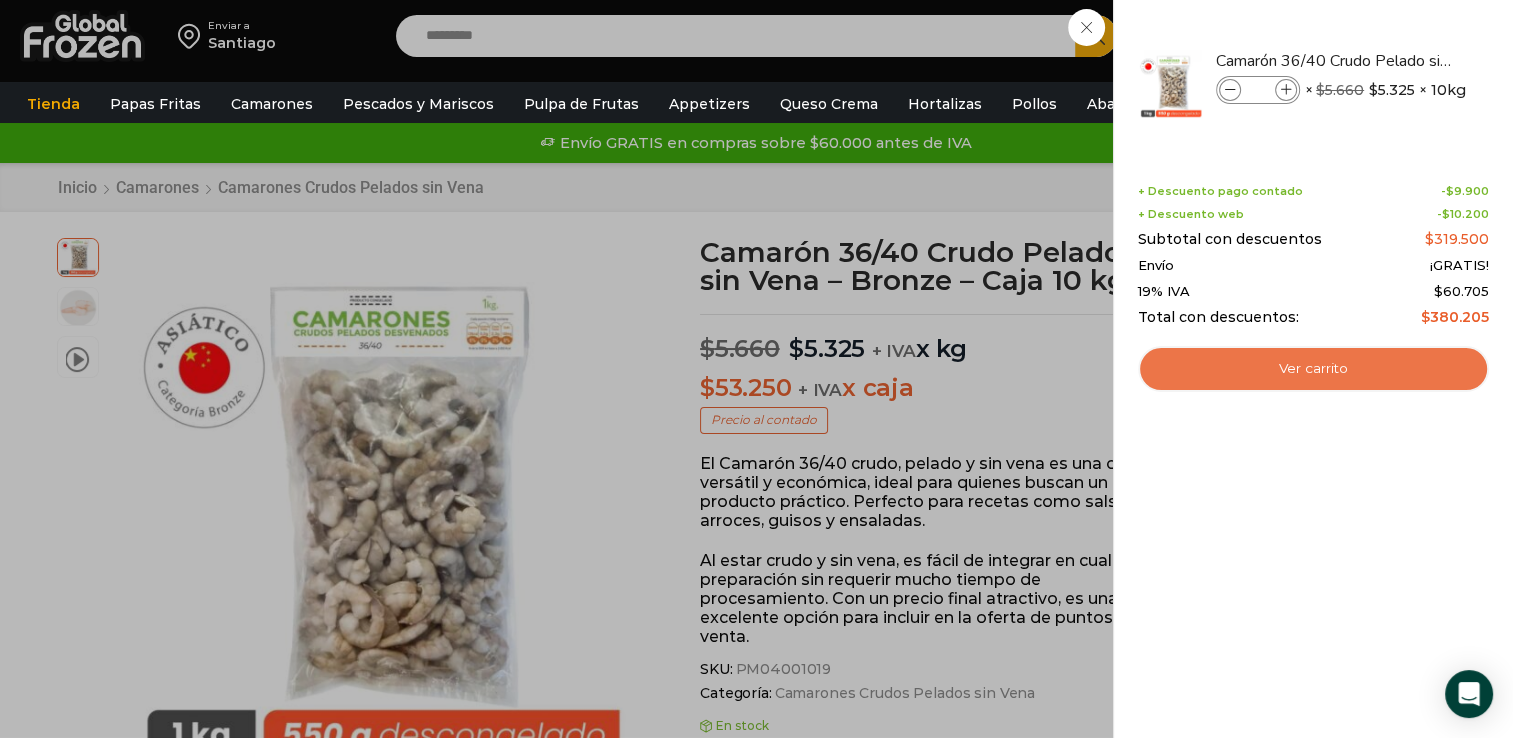 click on "Ver carrito" at bounding box center (1313, 369) 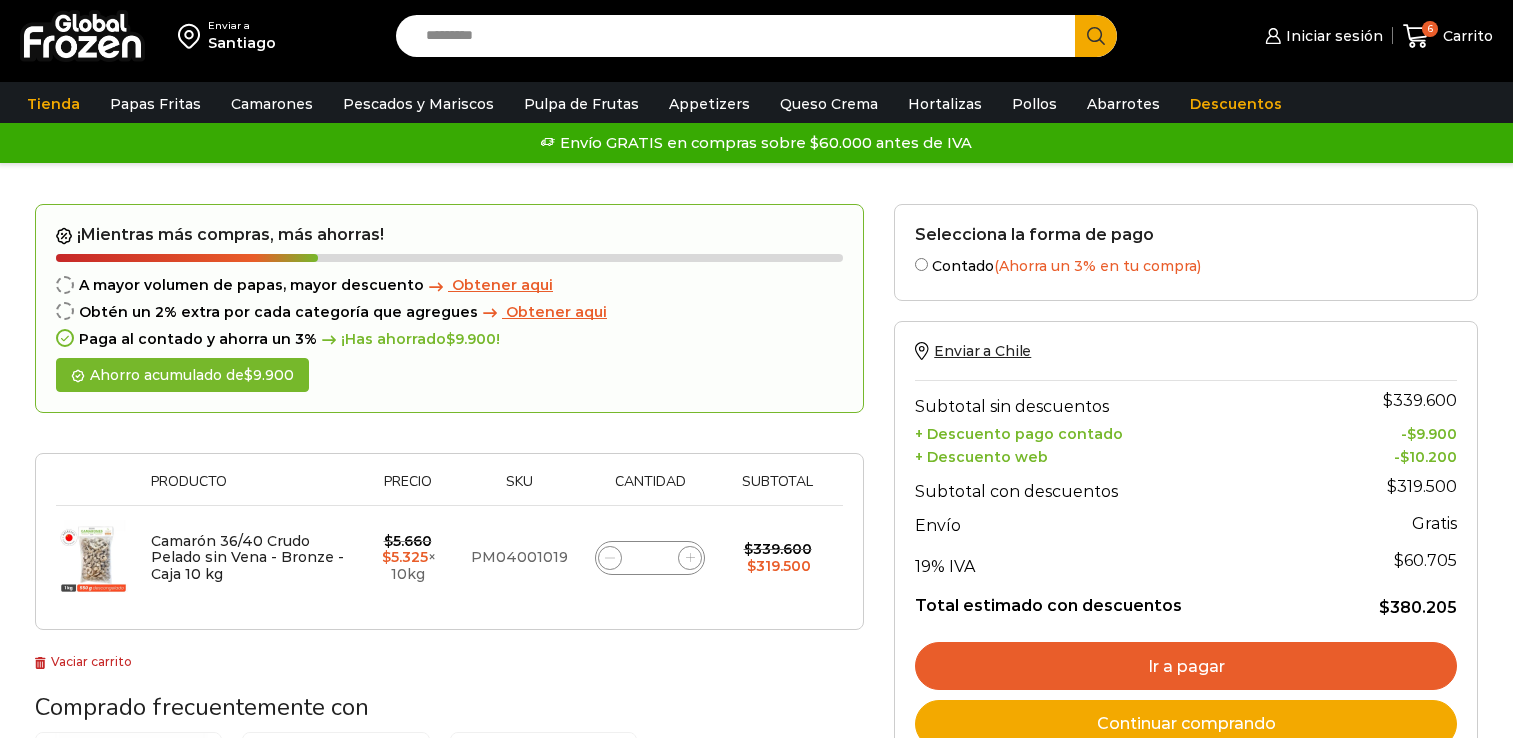 scroll, scrollTop: 0, scrollLeft: 0, axis: both 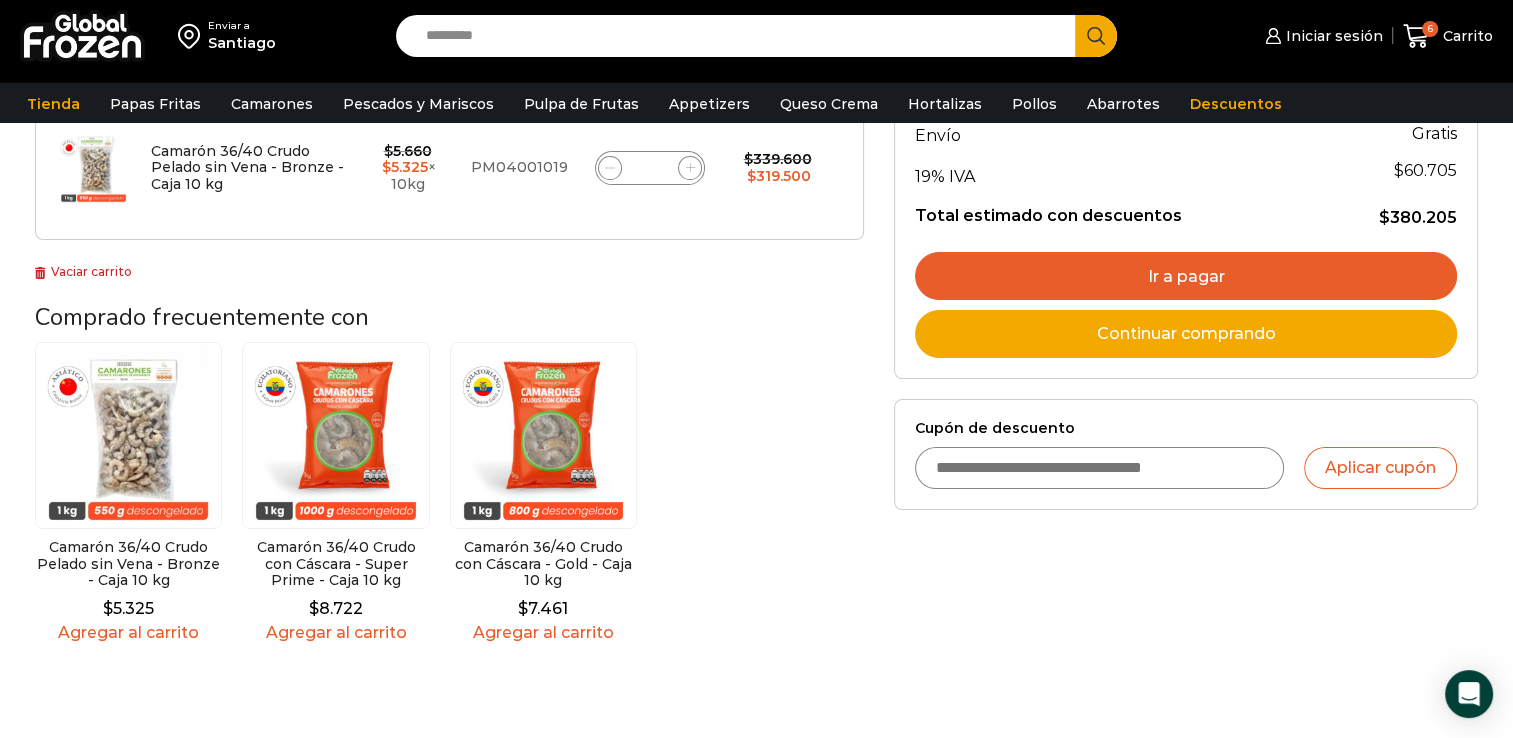 click on "Cupón de descuento" at bounding box center [1099, 468] 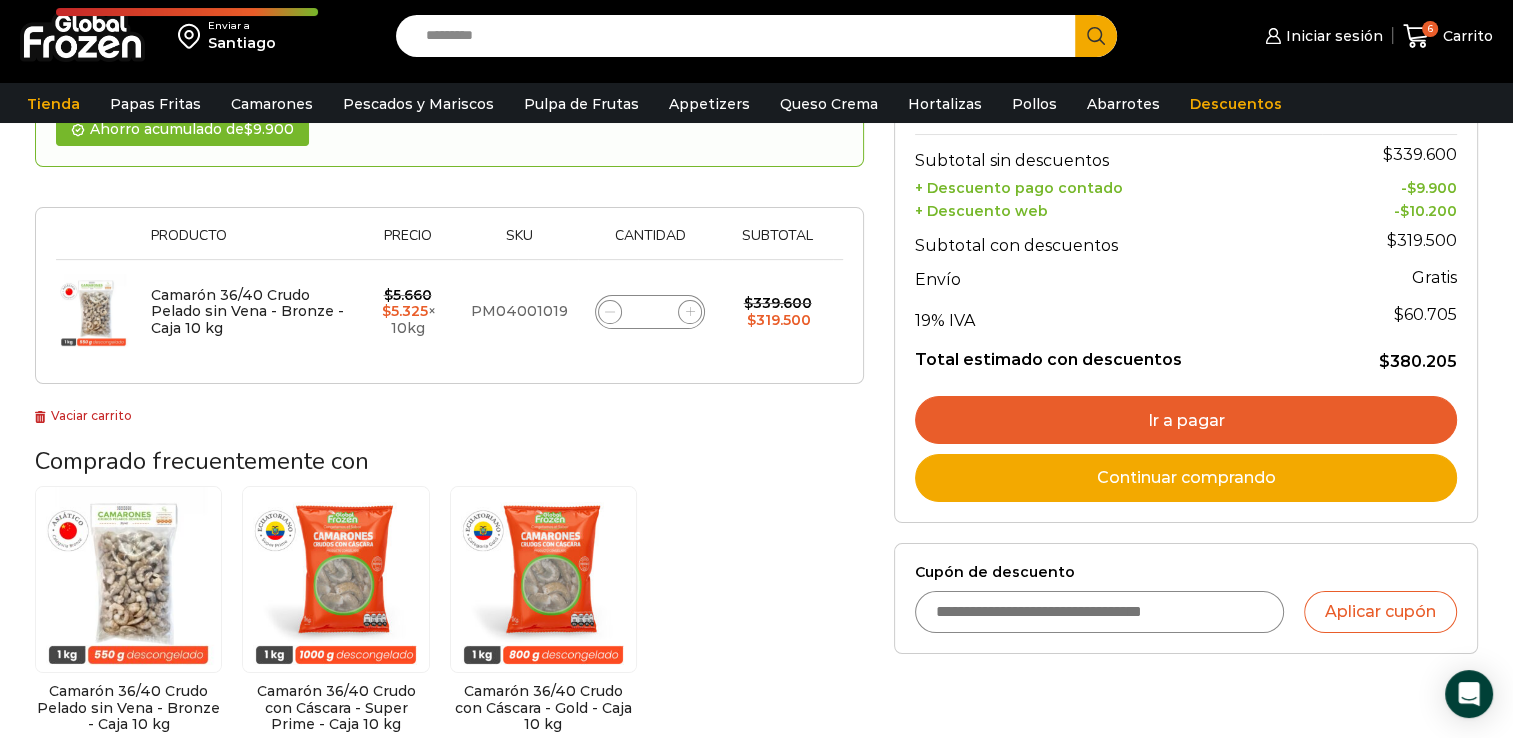 scroll, scrollTop: 240, scrollLeft: 0, axis: vertical 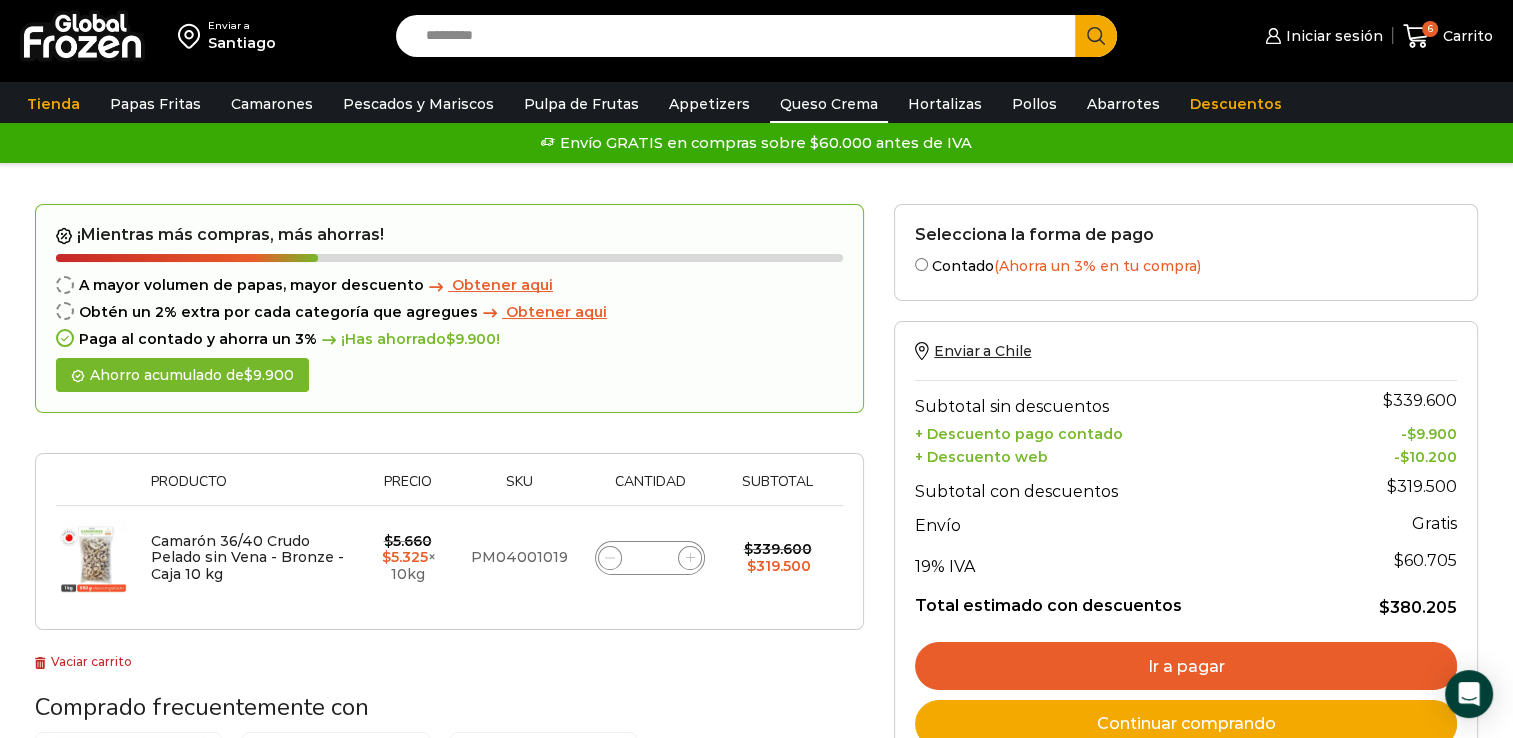 click on "Queso Crema" at bounding box center (829, 104) 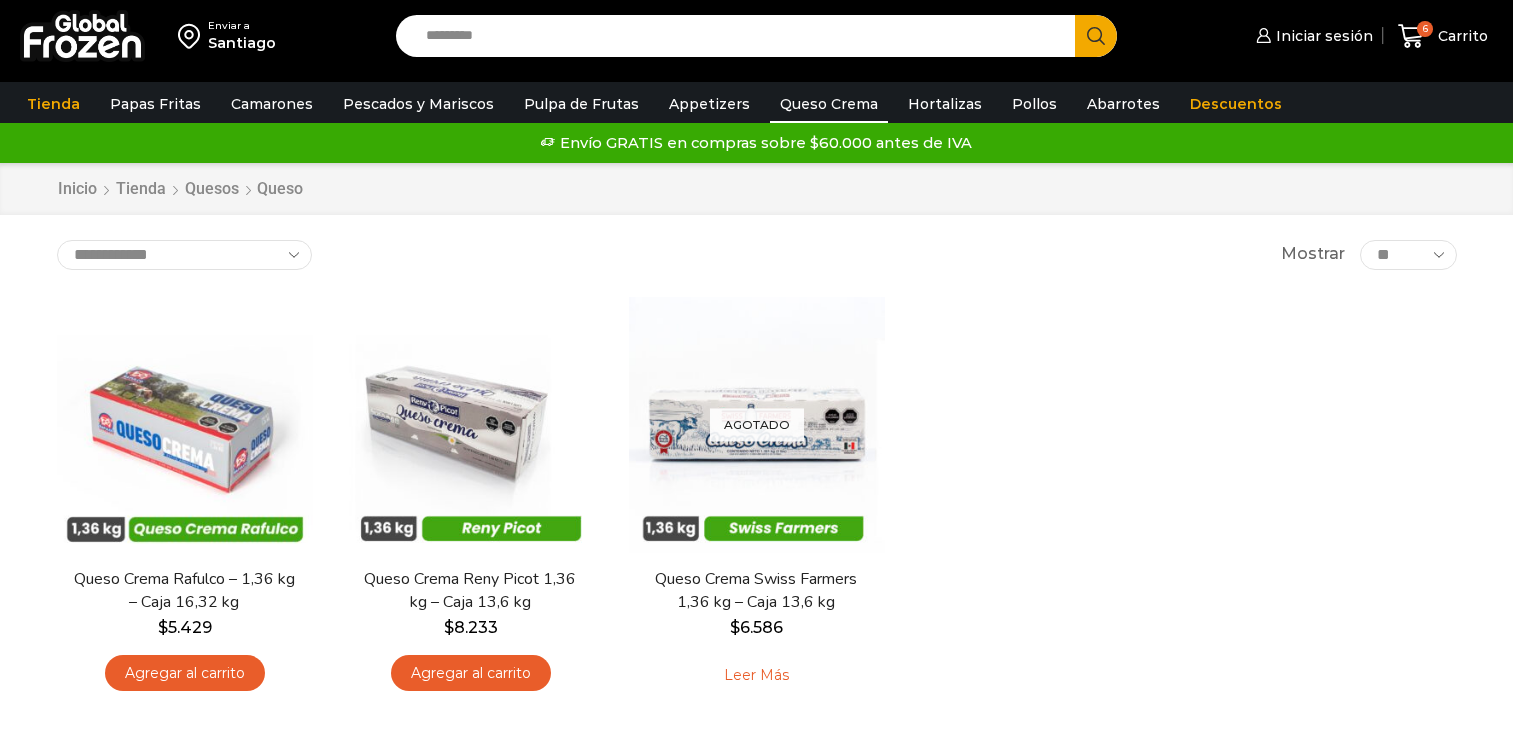 scroll, scrollTop: 0, scrollLeft: 0, axis: both 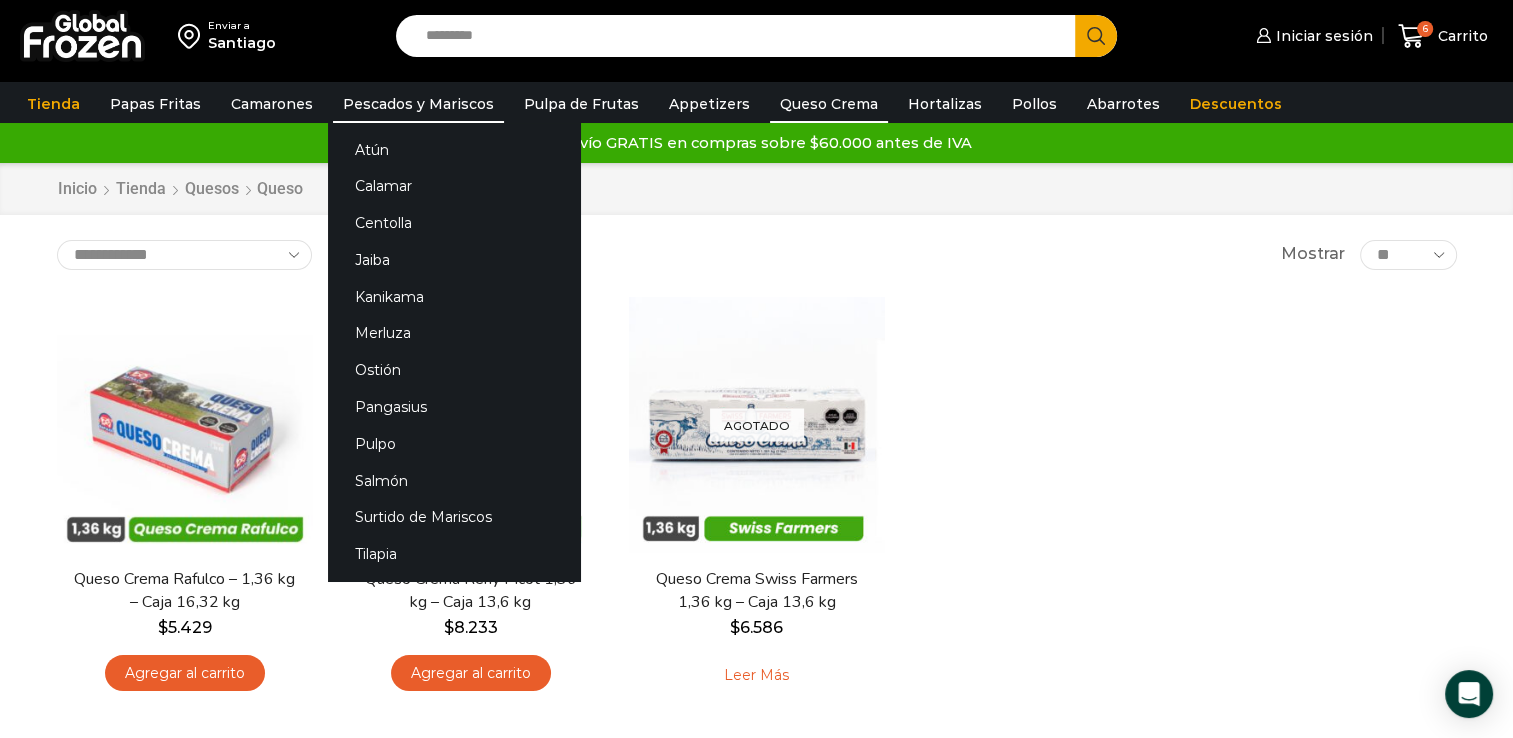 click on "Pescados y Mariscos" at bounding box center [418, 104] 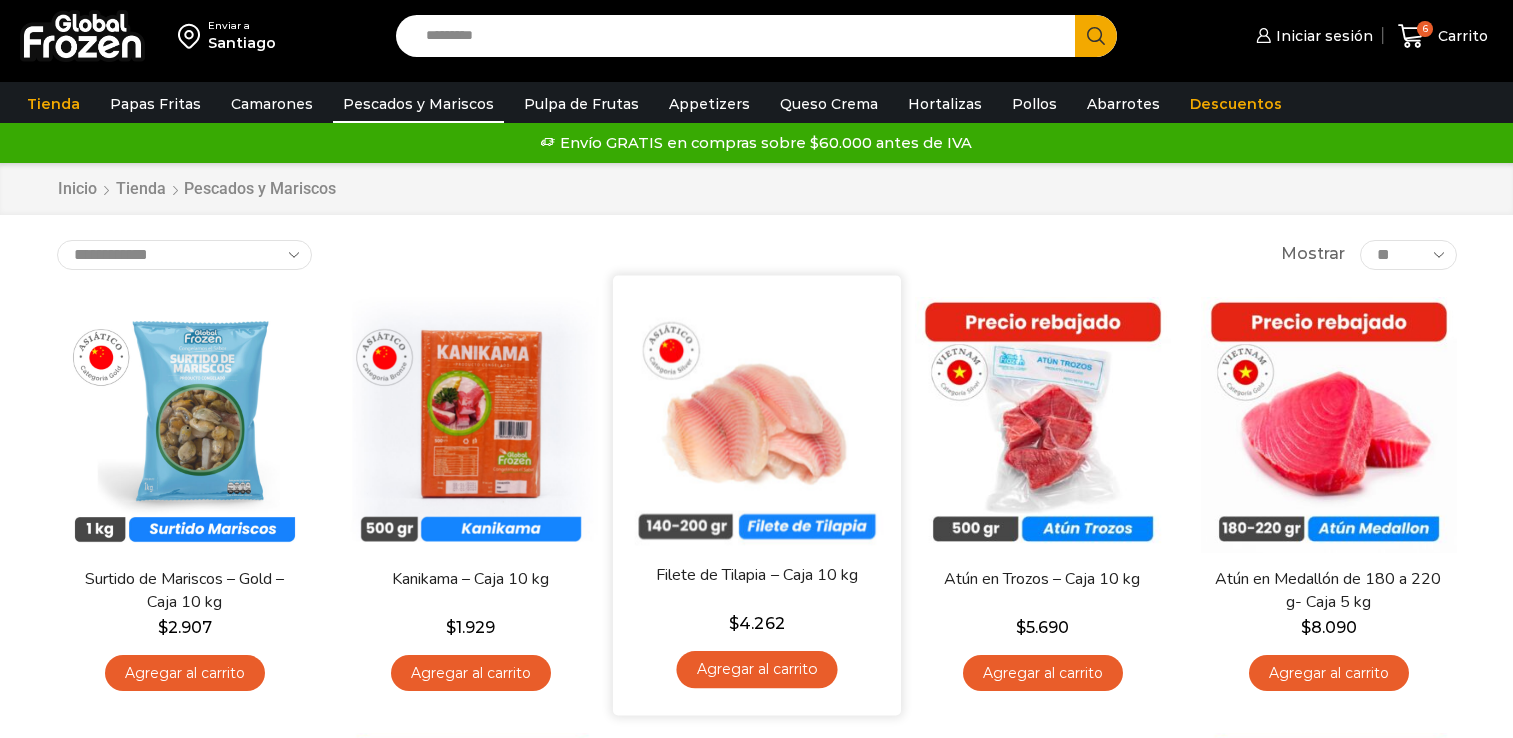 scroll, scrollTop: 0, scrollLeft: 0, axis: both 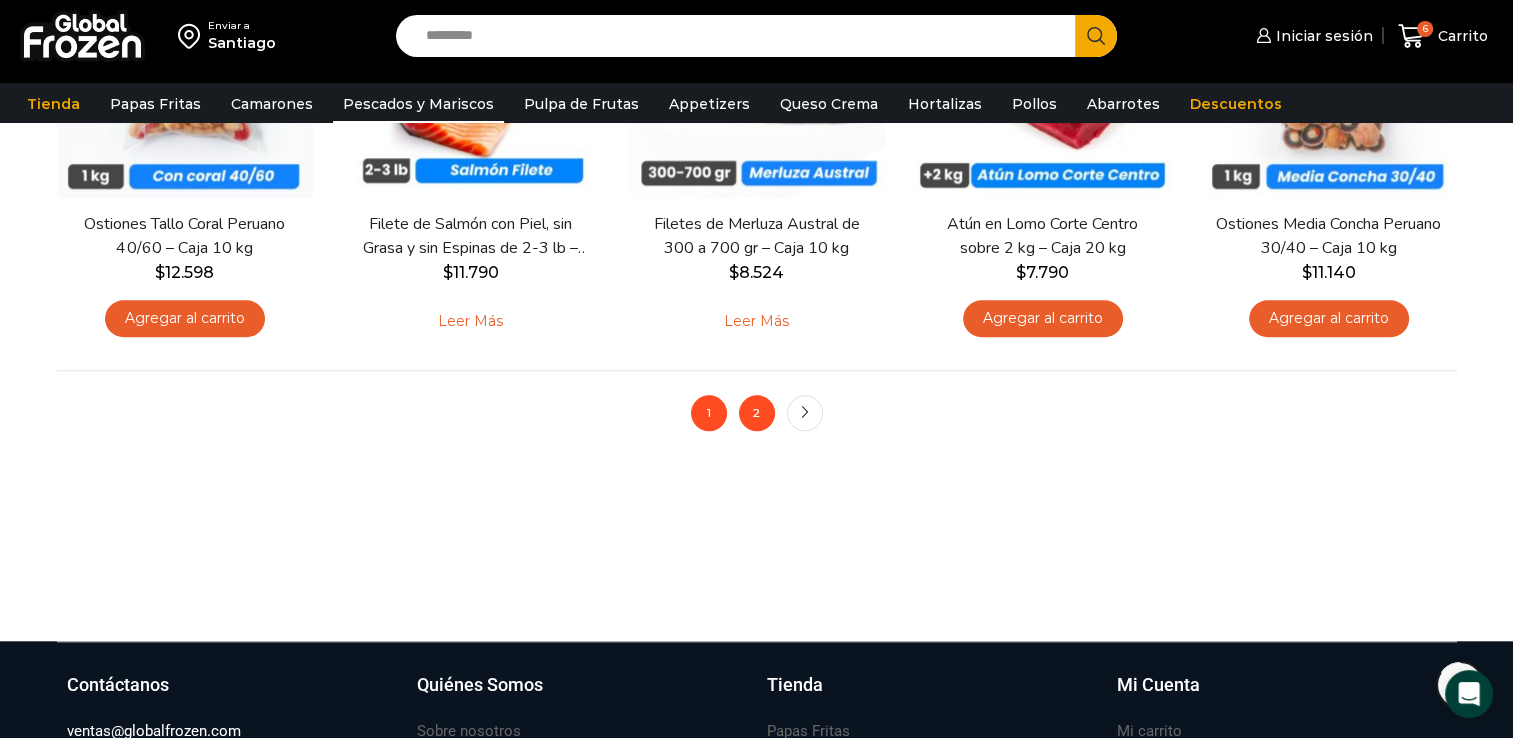 click on "2" at bounding box center (757, 413) 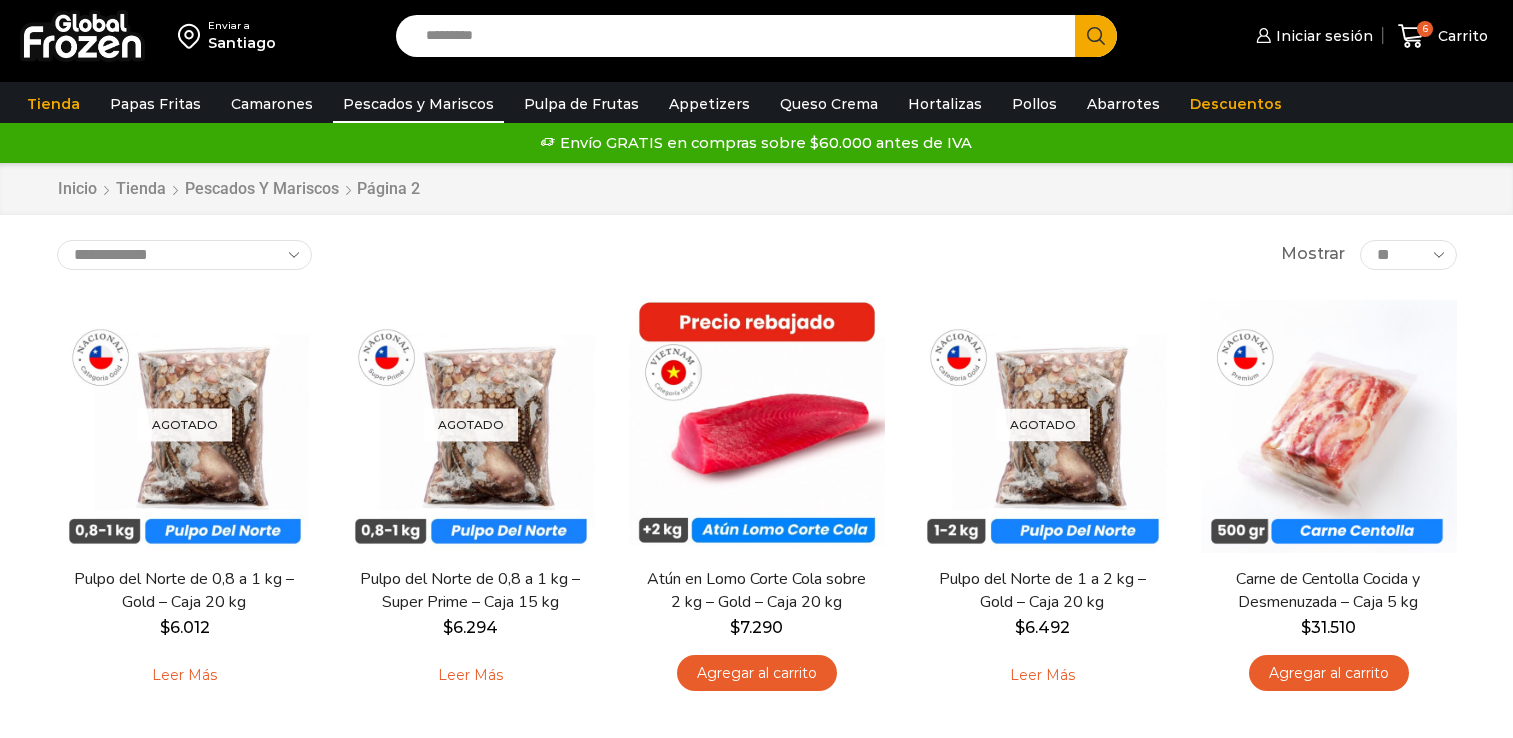 scroll, scrollTop: 0, scrollLeft: 0, axis: both 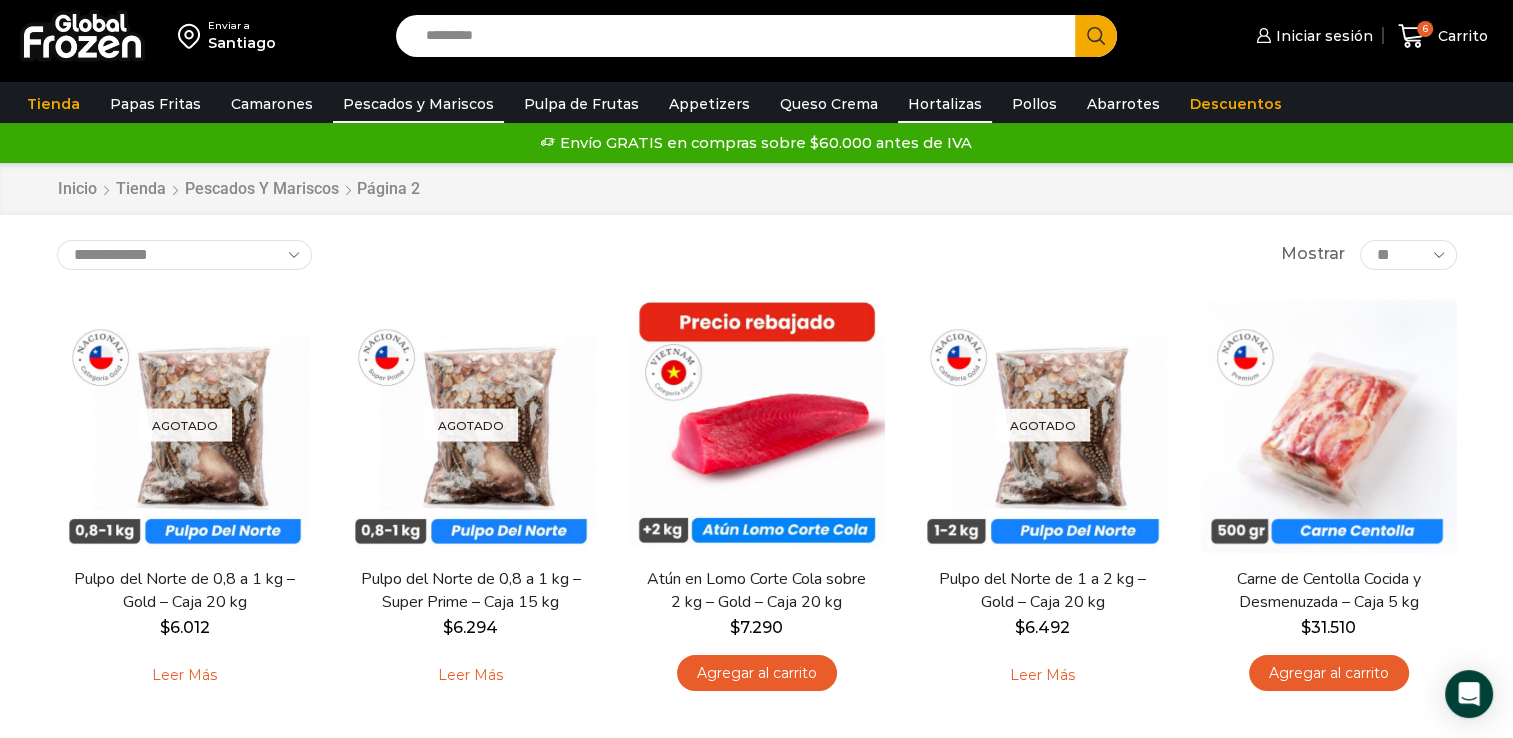 click on "Hortalizas" at bounding box center (945, 104) 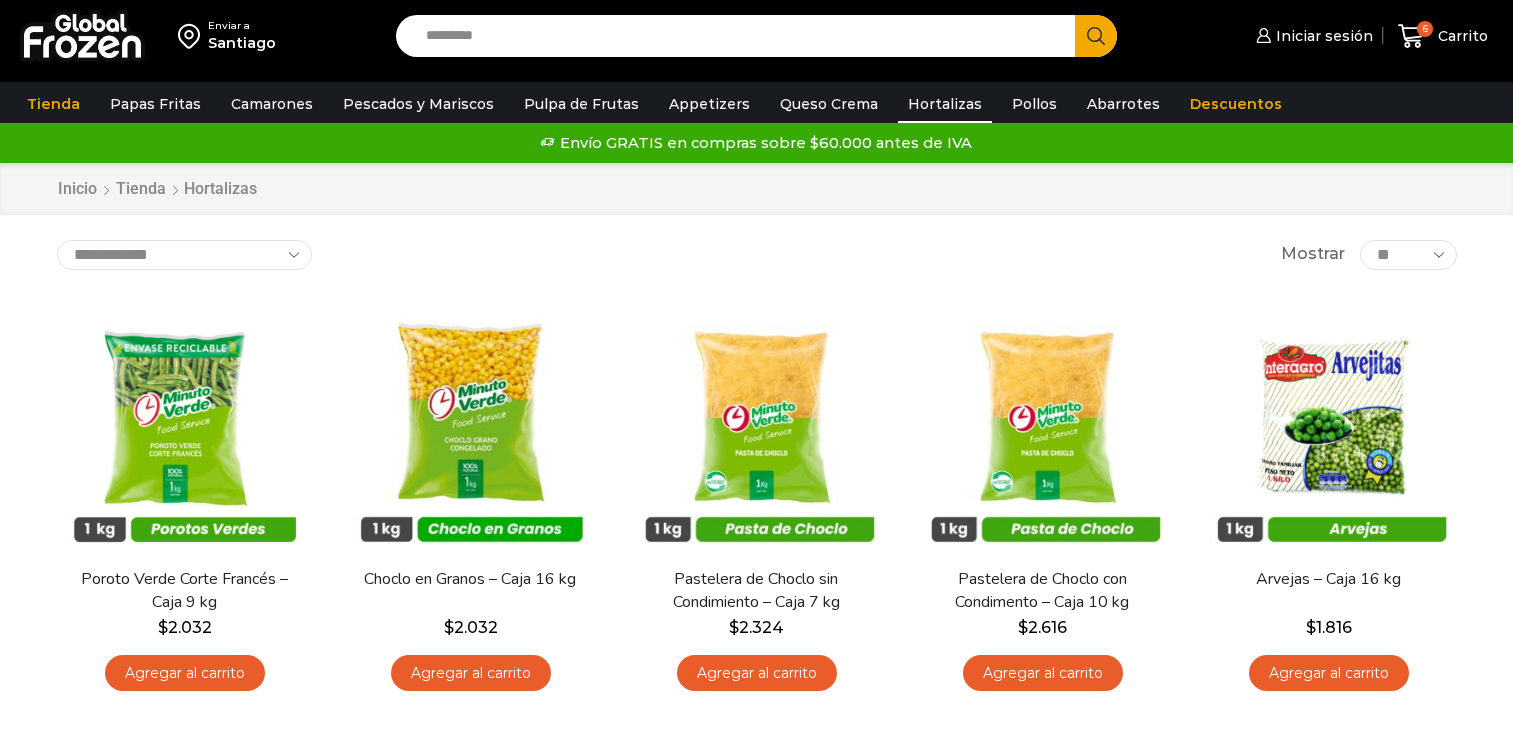 scroll, scrollTop: 0, scrollLeft: 0, axis: both 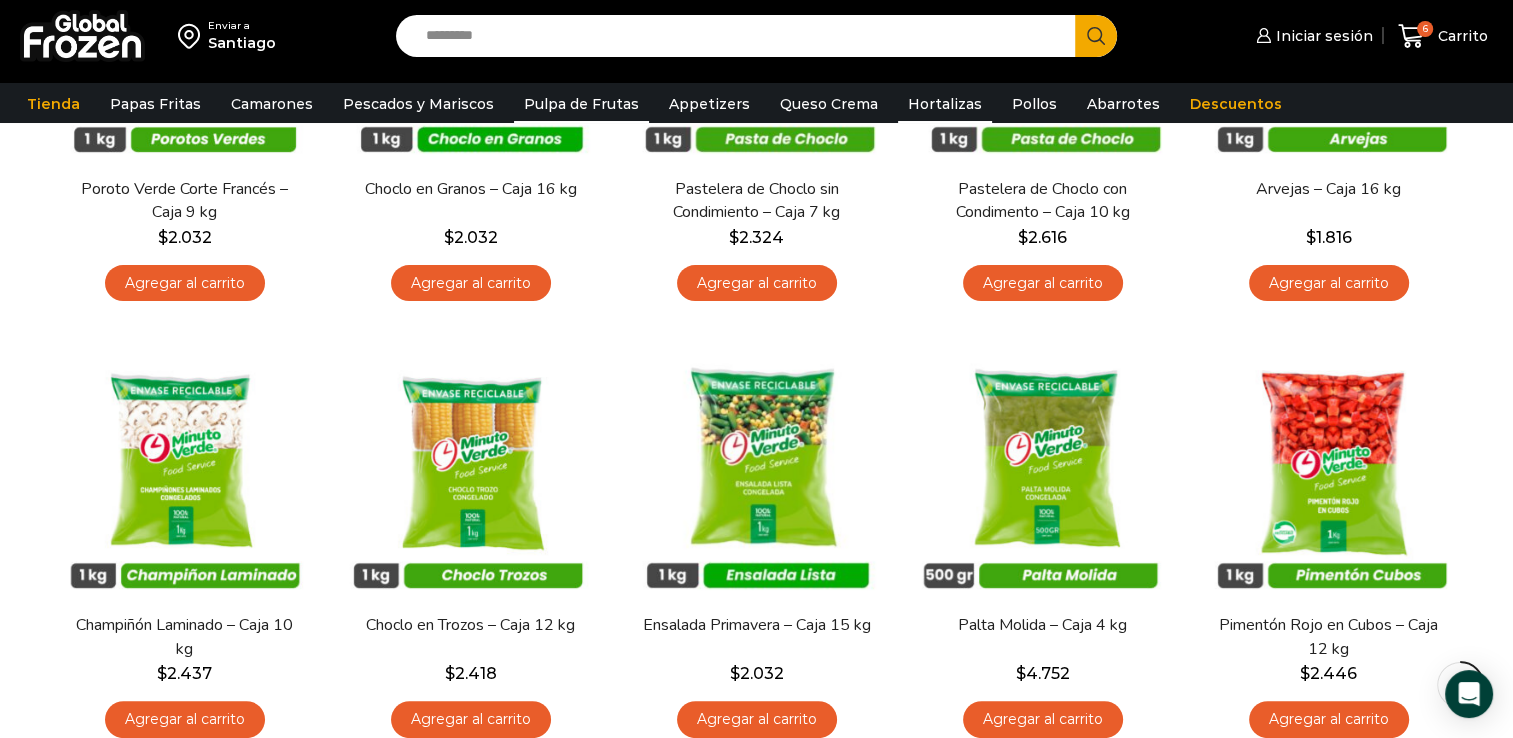 click on "Pulpa de Frutas" at bounding box center (581, 104) 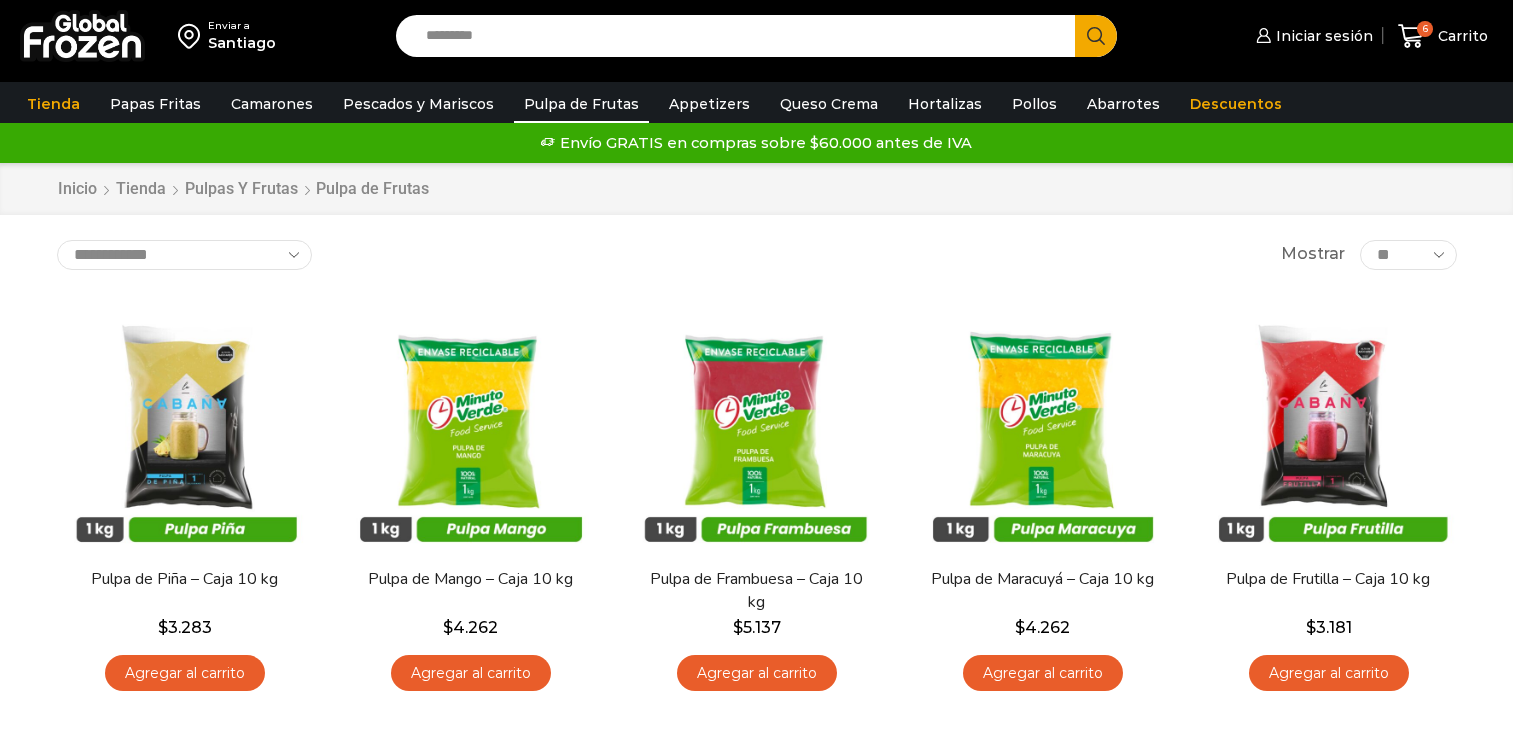 scroll, scrollTop: 0, scrollLeft: 0, axis: both 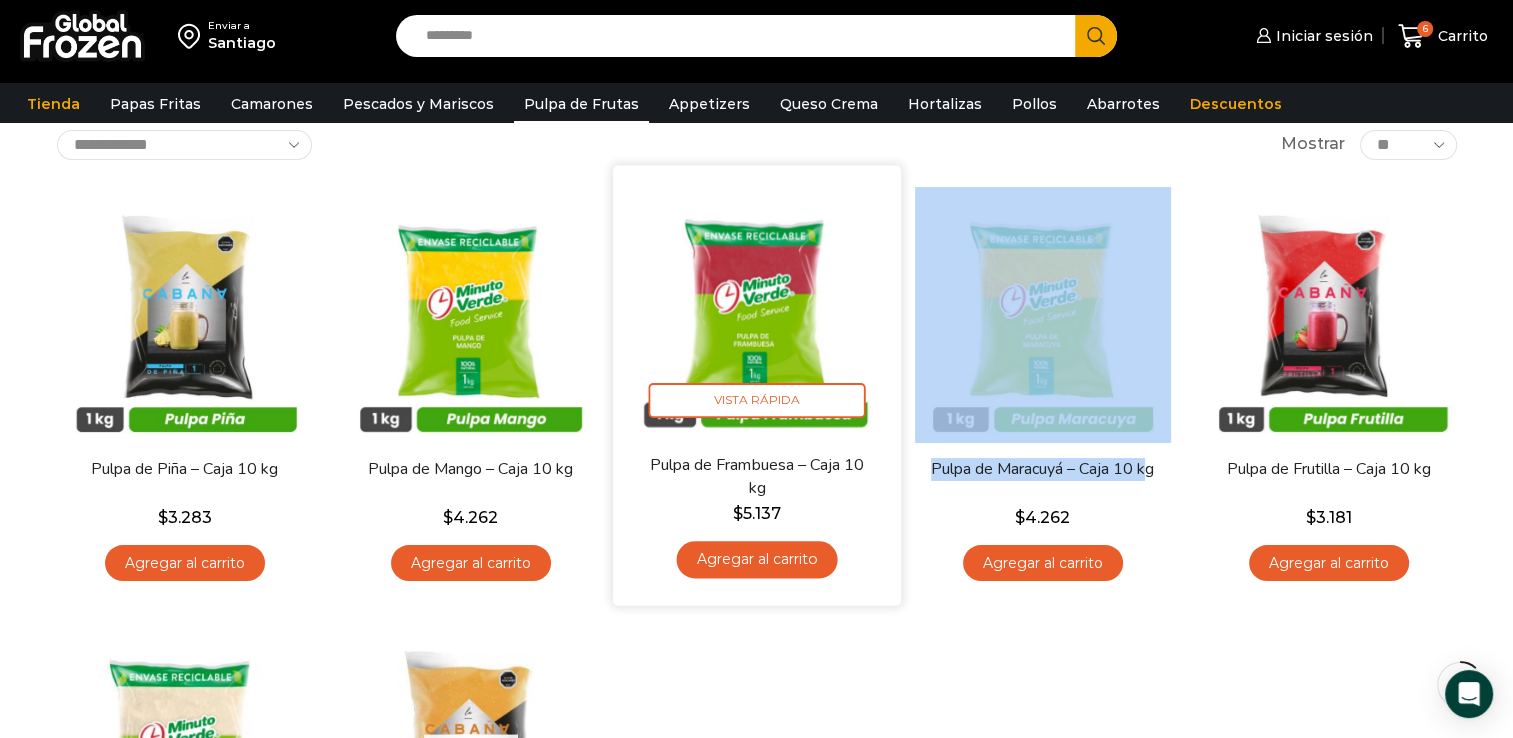 drag, startPoint x: 1152, startPoint y: 478, endPoint x: 701, endPoint y: 574, distance: 461.1041 